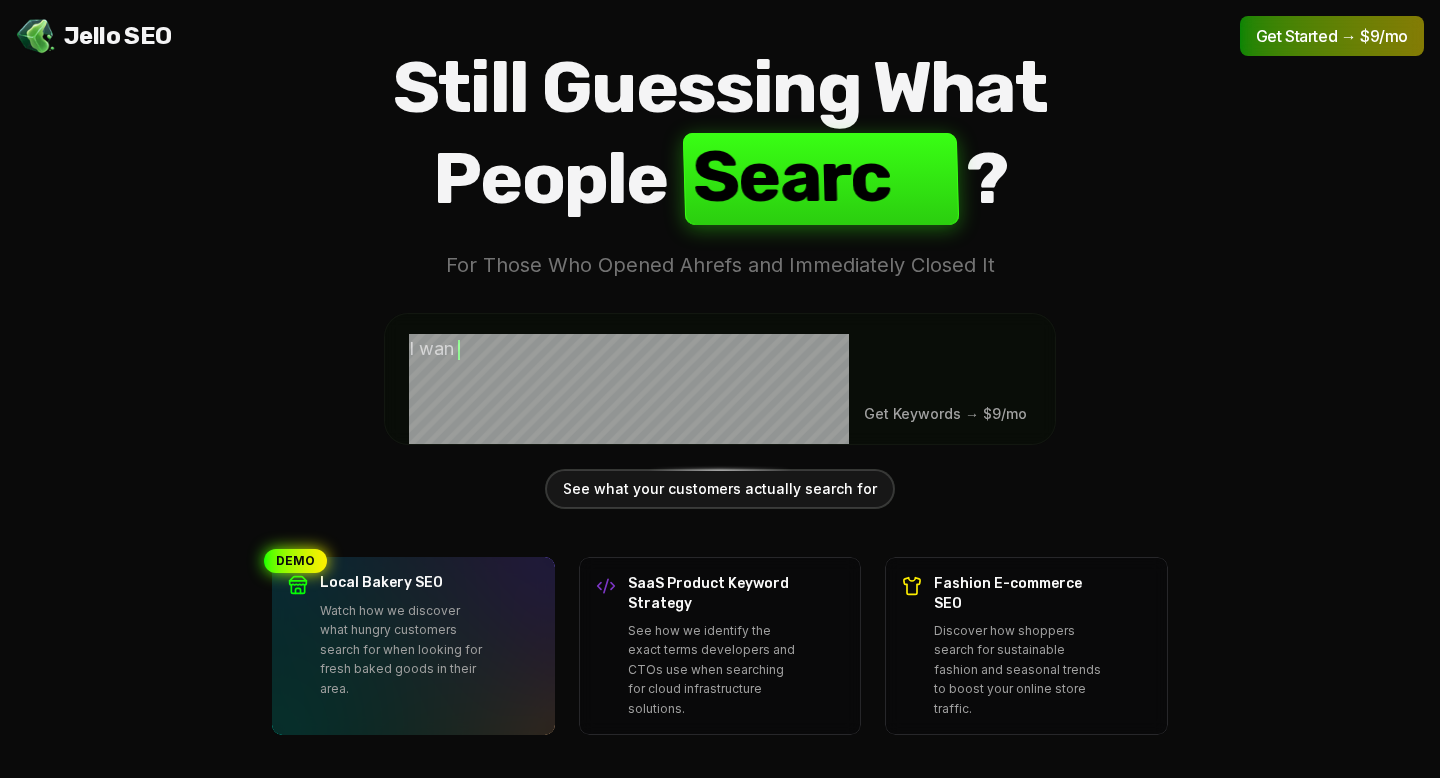scroll, scrollTop: 0, scrollLeft: 0, axis: both 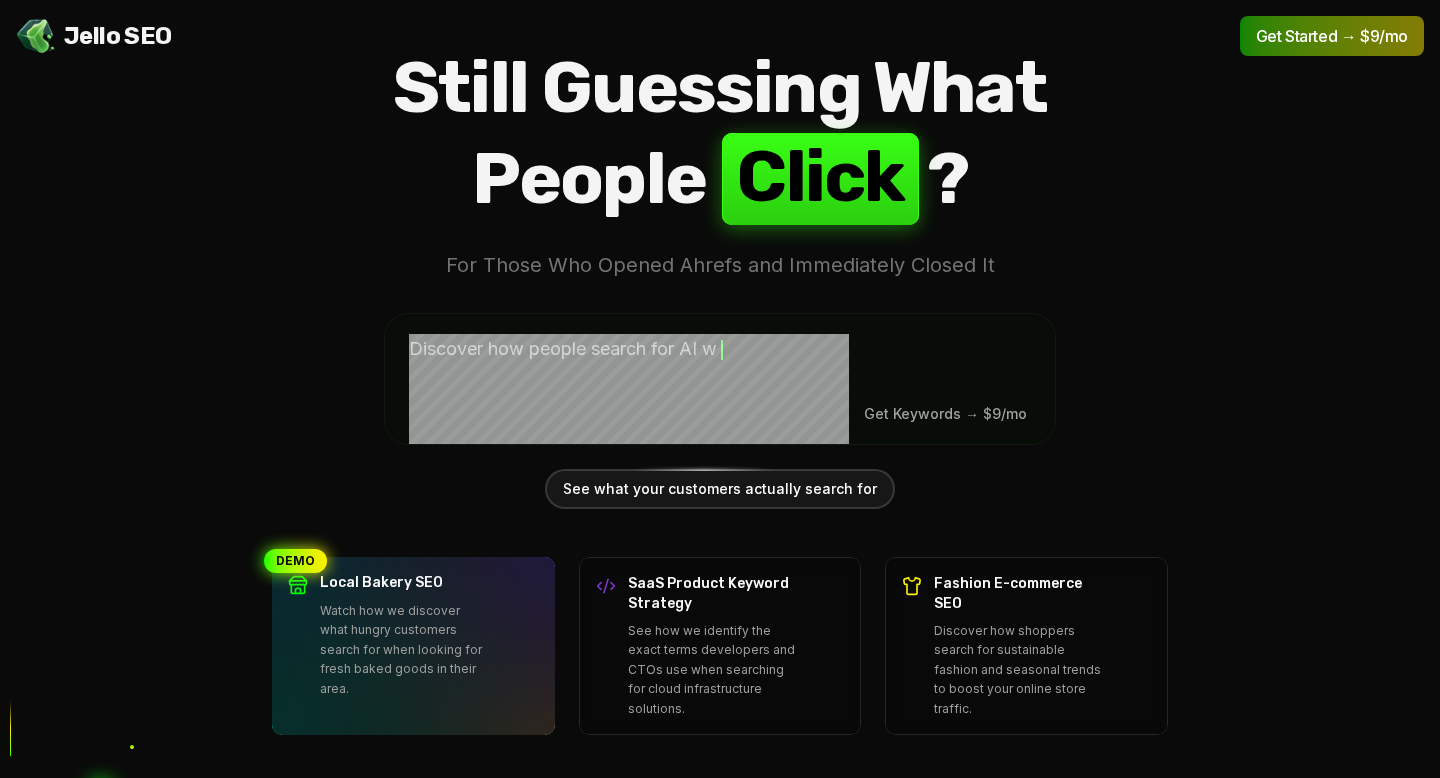 click on "Jello SEO" at bounding box center [118, 36] 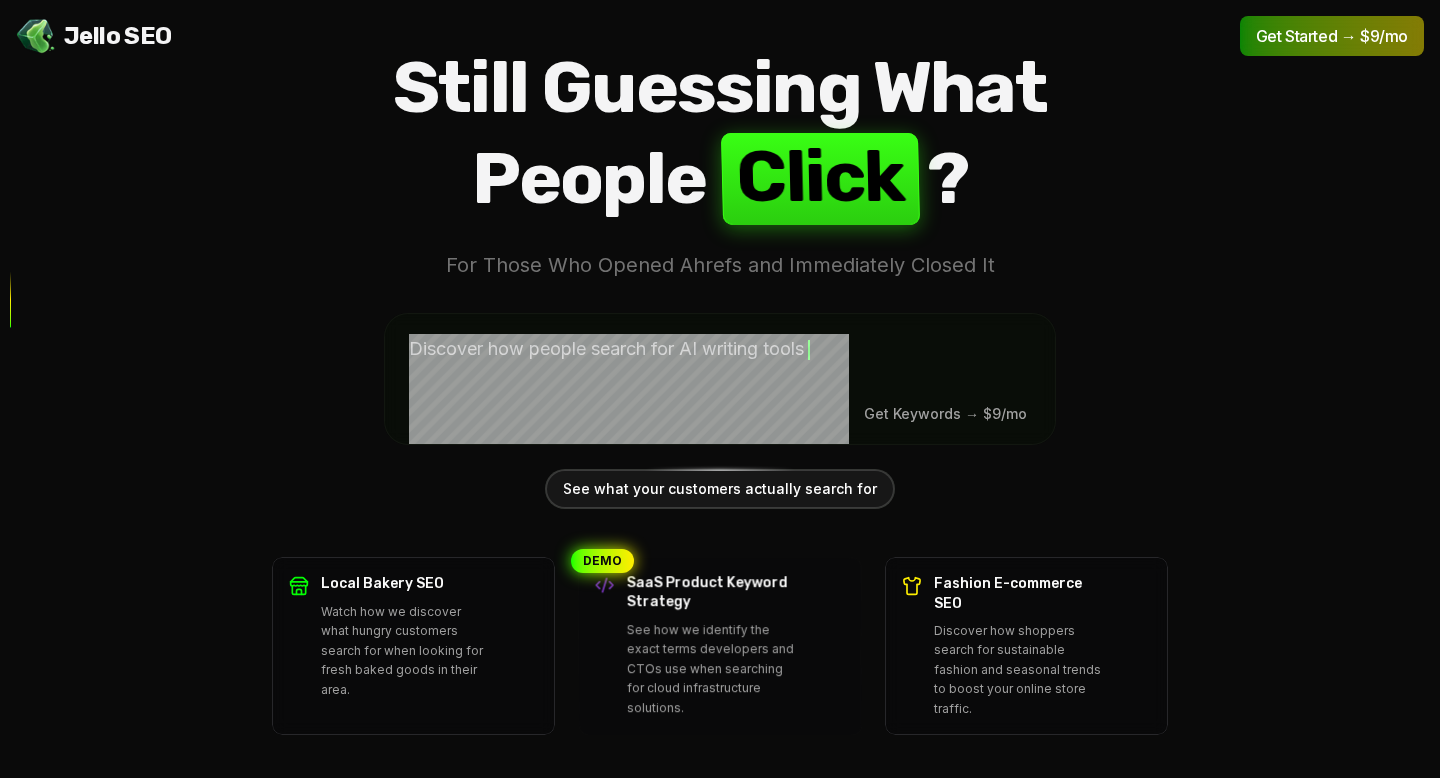 click on "SaaS Product Keyword Strategy" at bounding box center (711, 592) 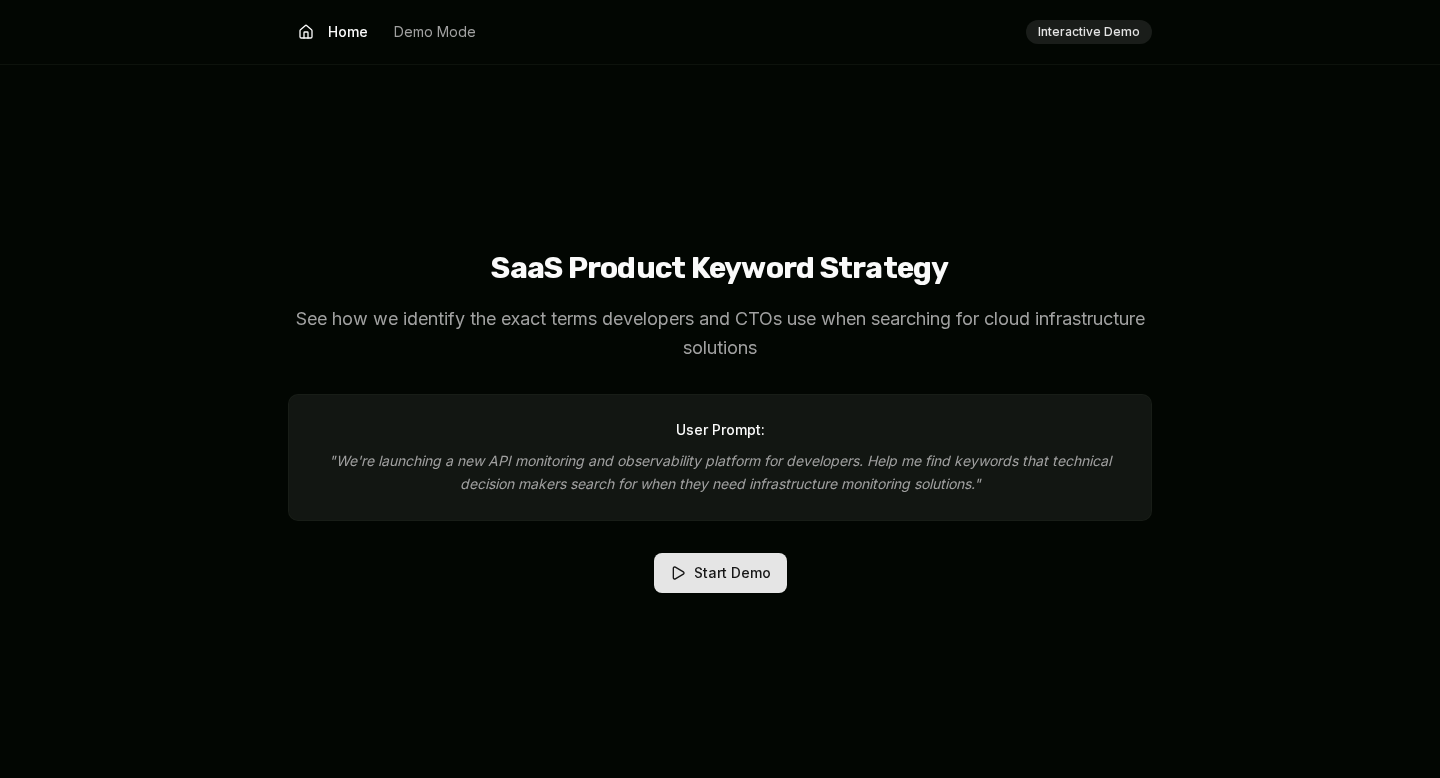 click on "Start Demo" at bounding box center [720, 573] 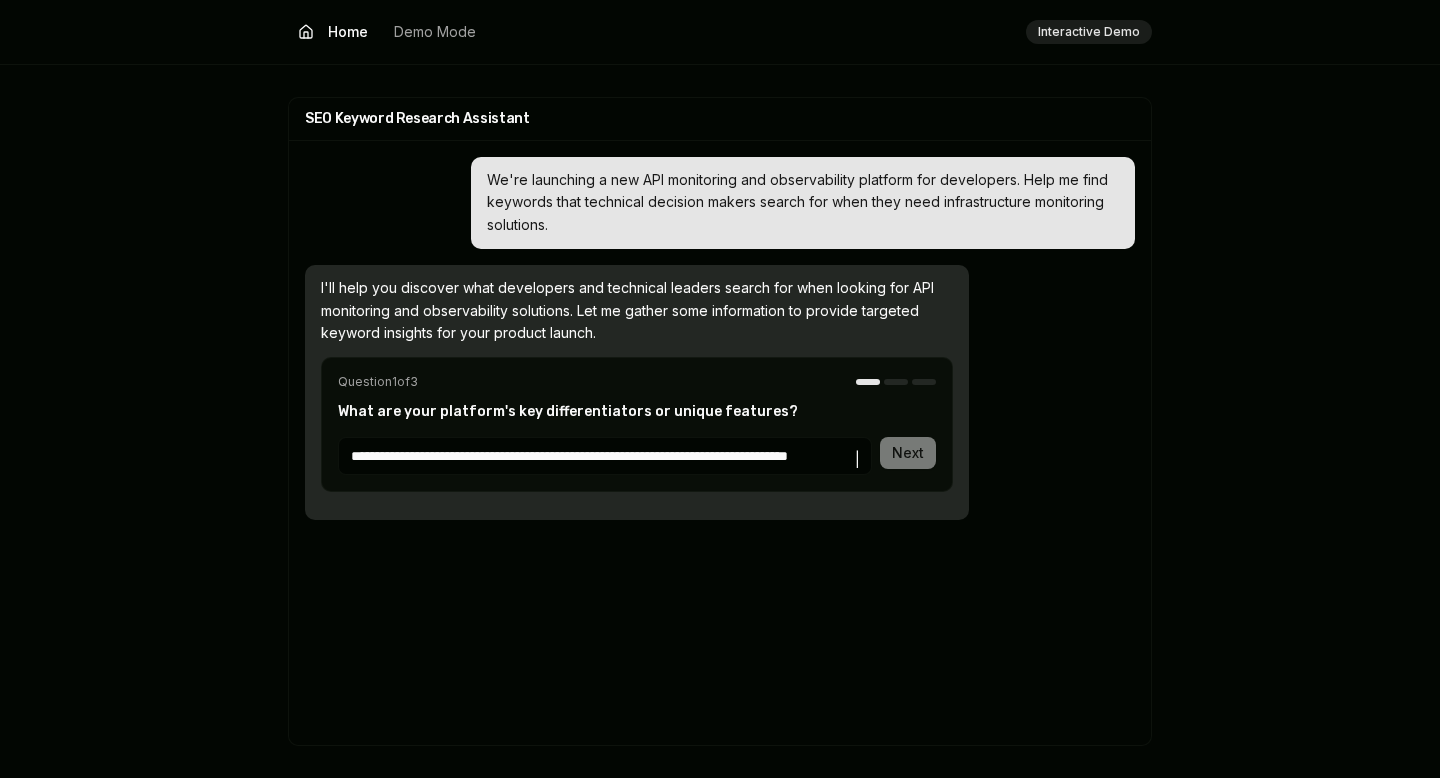type on "**********" 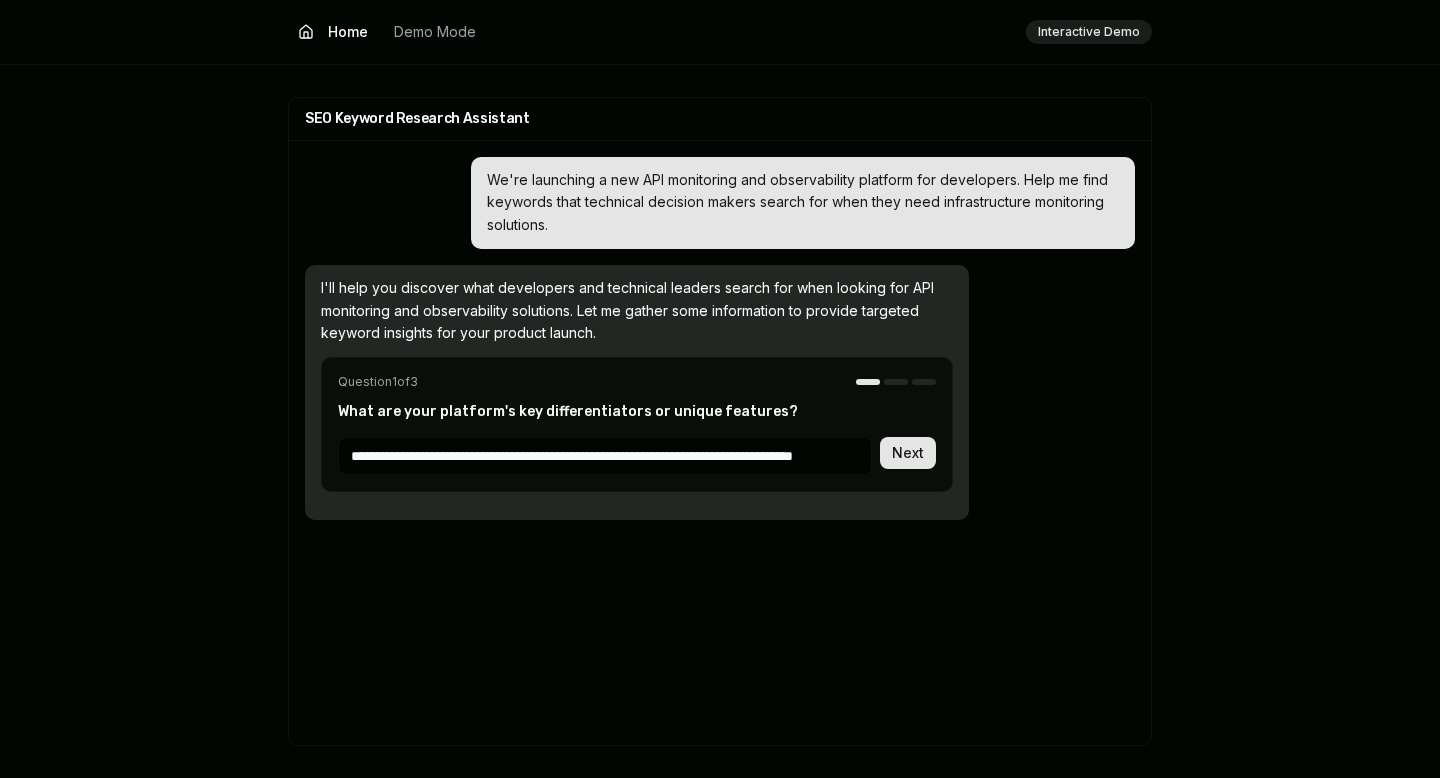 type 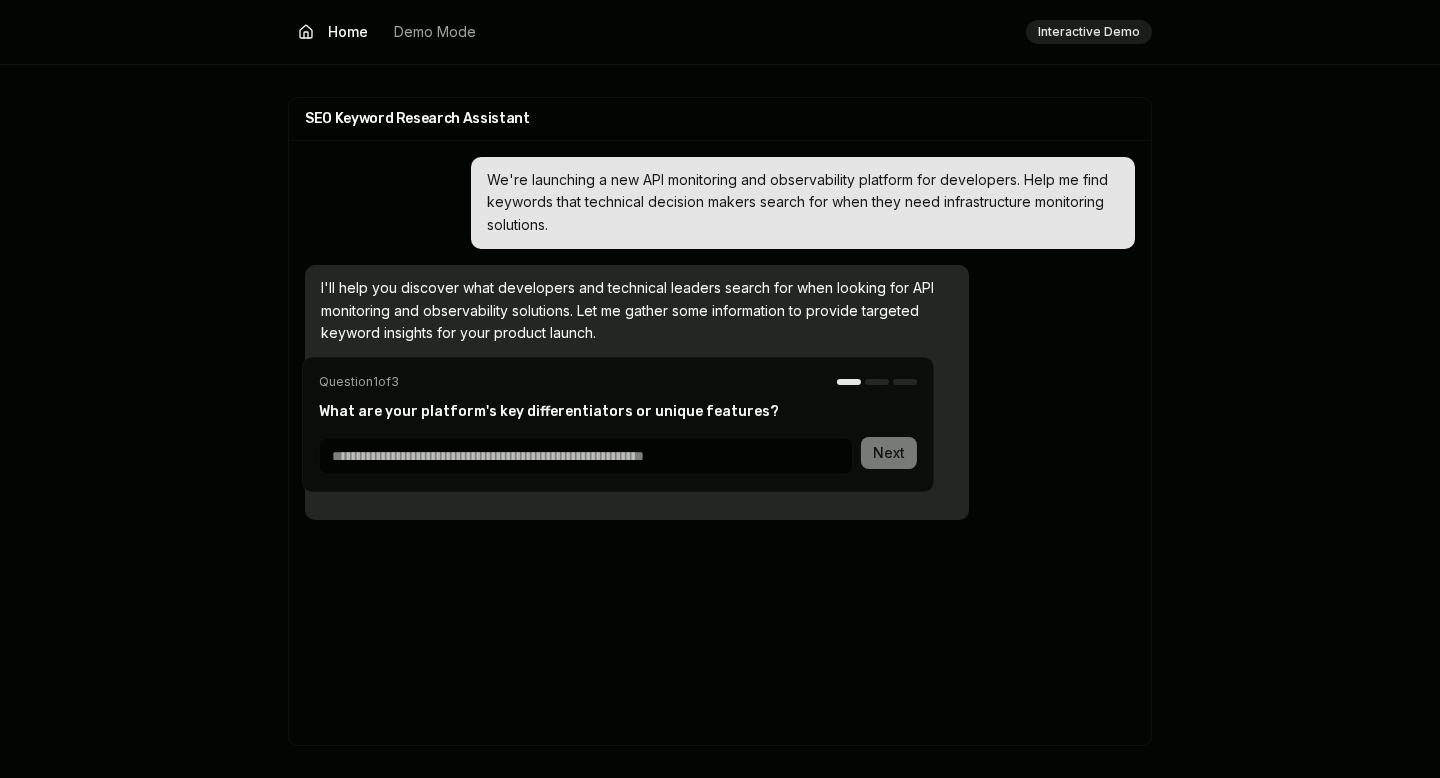 scroll, scrollTop: 105, scrollLeft: 0, axis: vertical 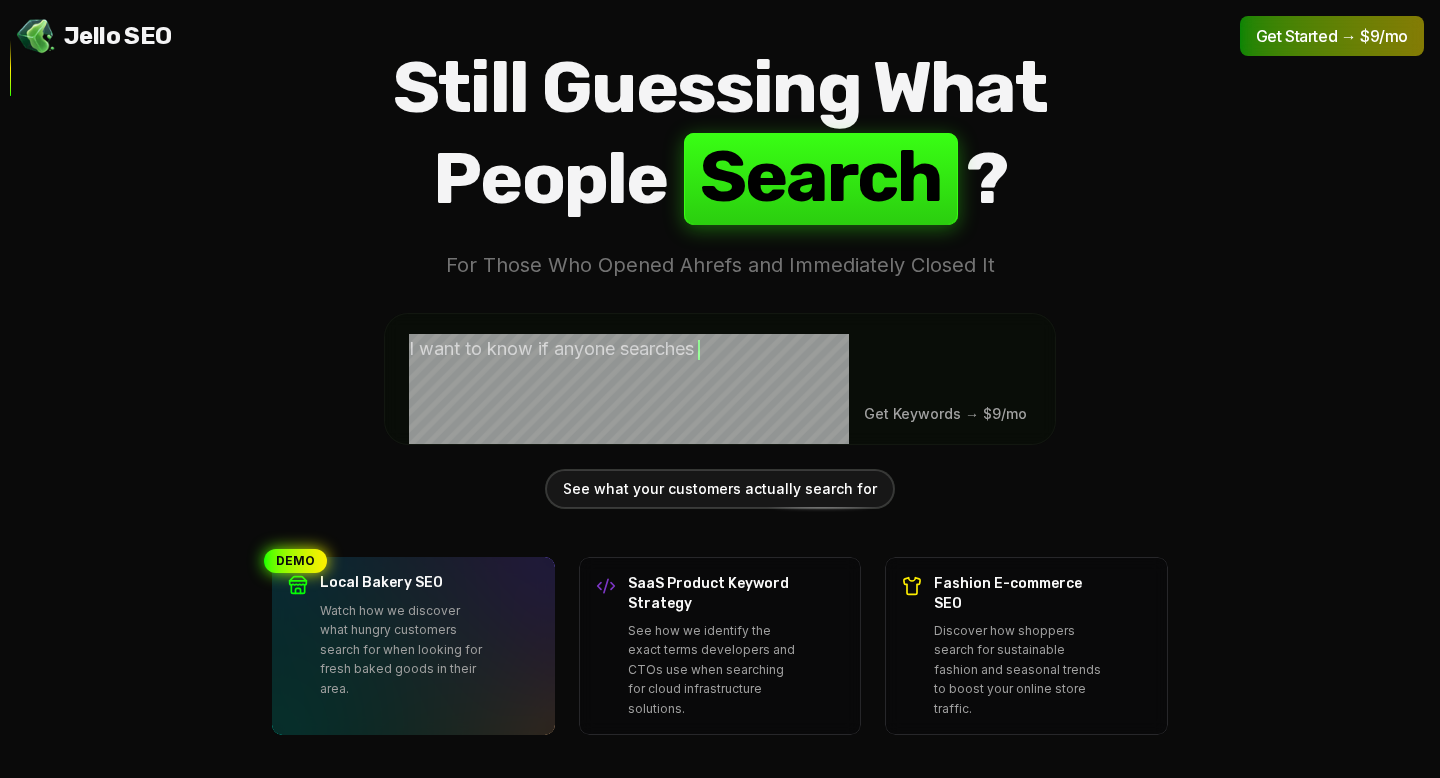 click on "Jello SEO" at bounding box center (118, 36) 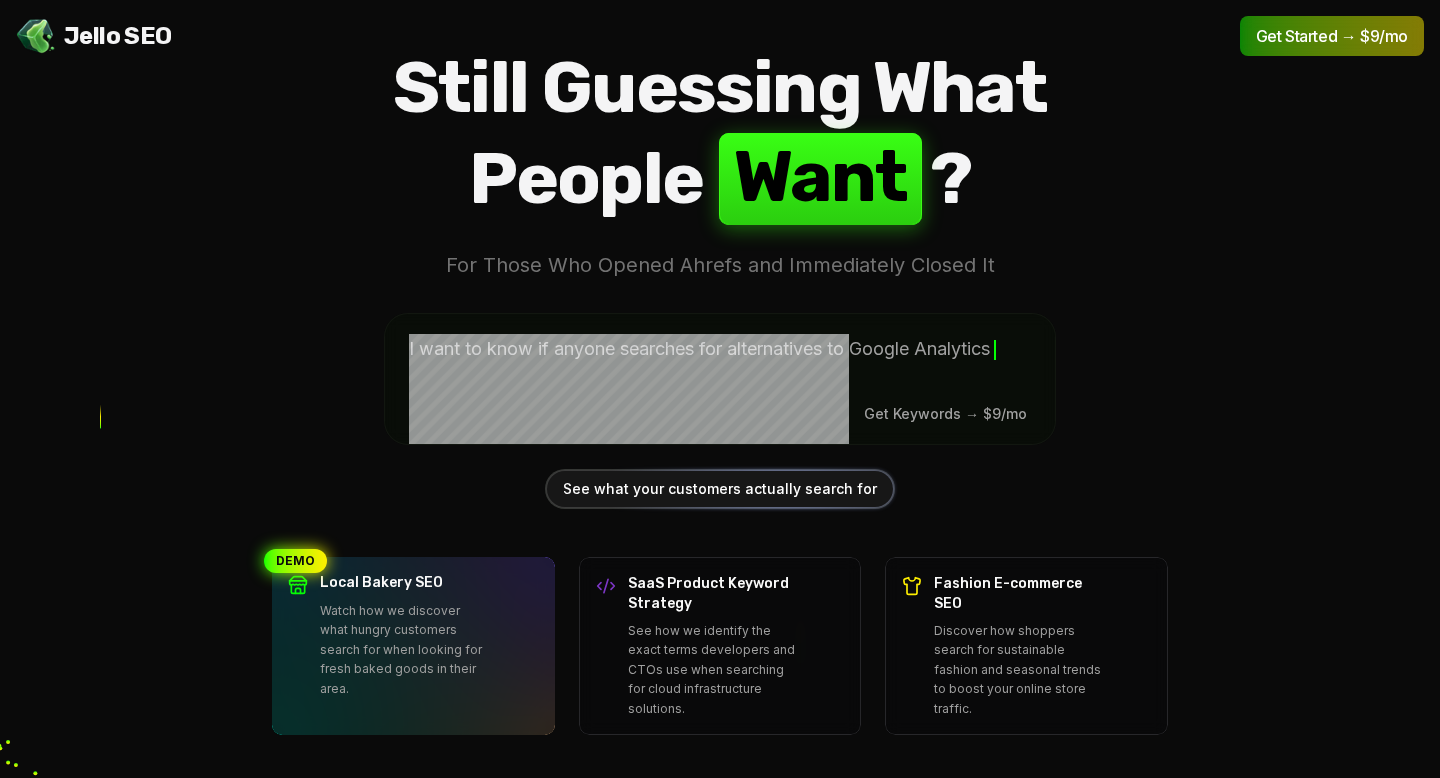 click on "See what your customers actually search for" at bounding box center (720, 489) 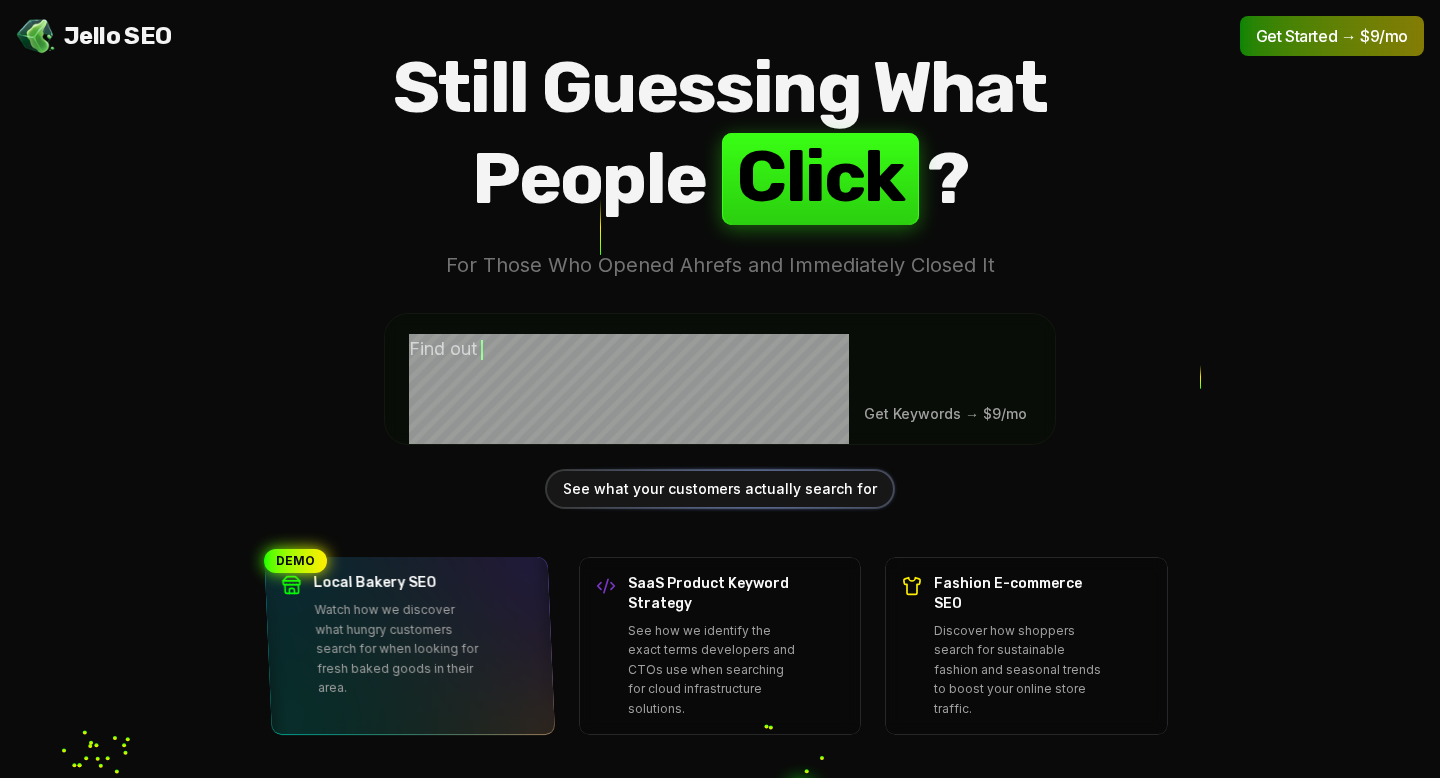 click on "Watch how we discover what hungry customers search for when looking for fresh baked goods in their area." at bounding box center (401, 650) 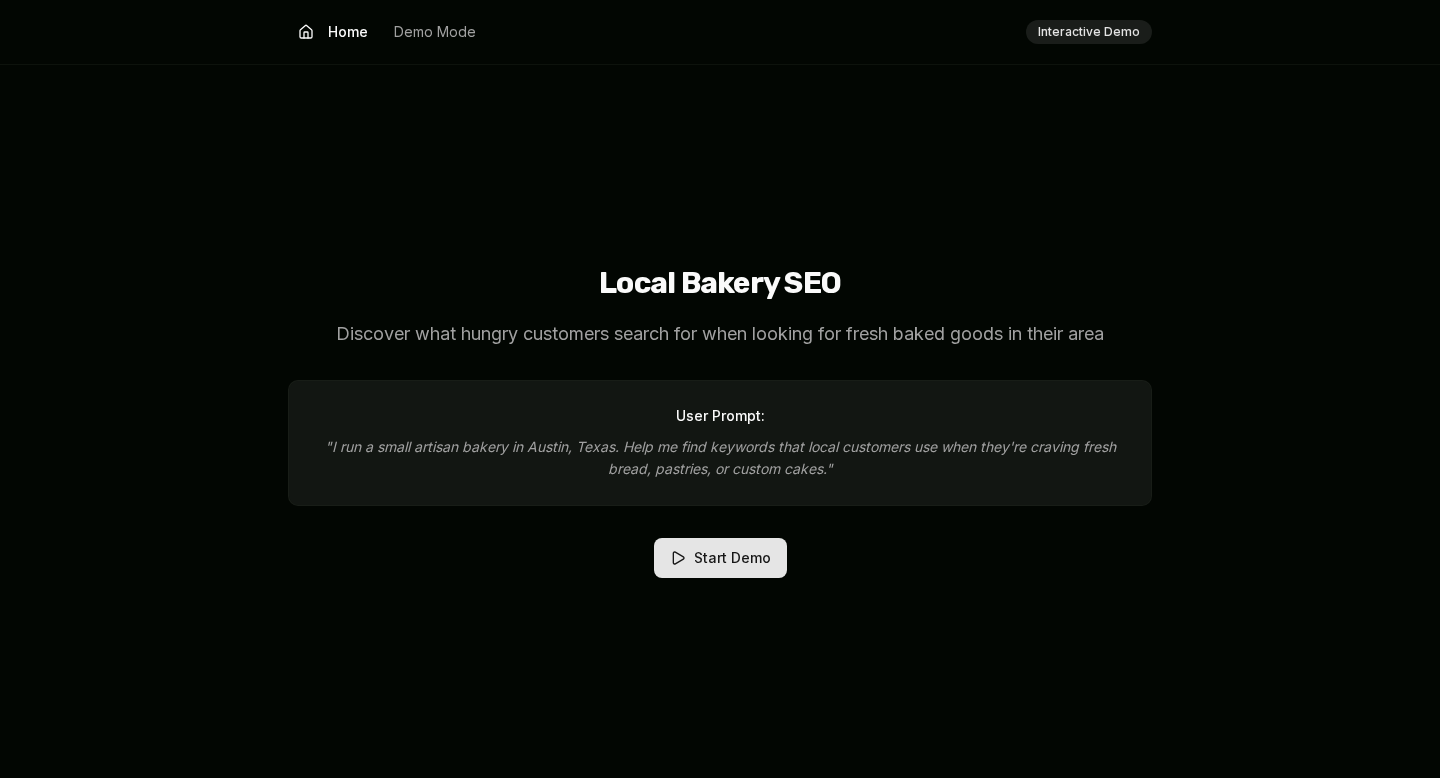 drag, startPoint x: 302, startPoint y: 449, endPoint x: 891, endPoint y: 477, distance: 589.66516 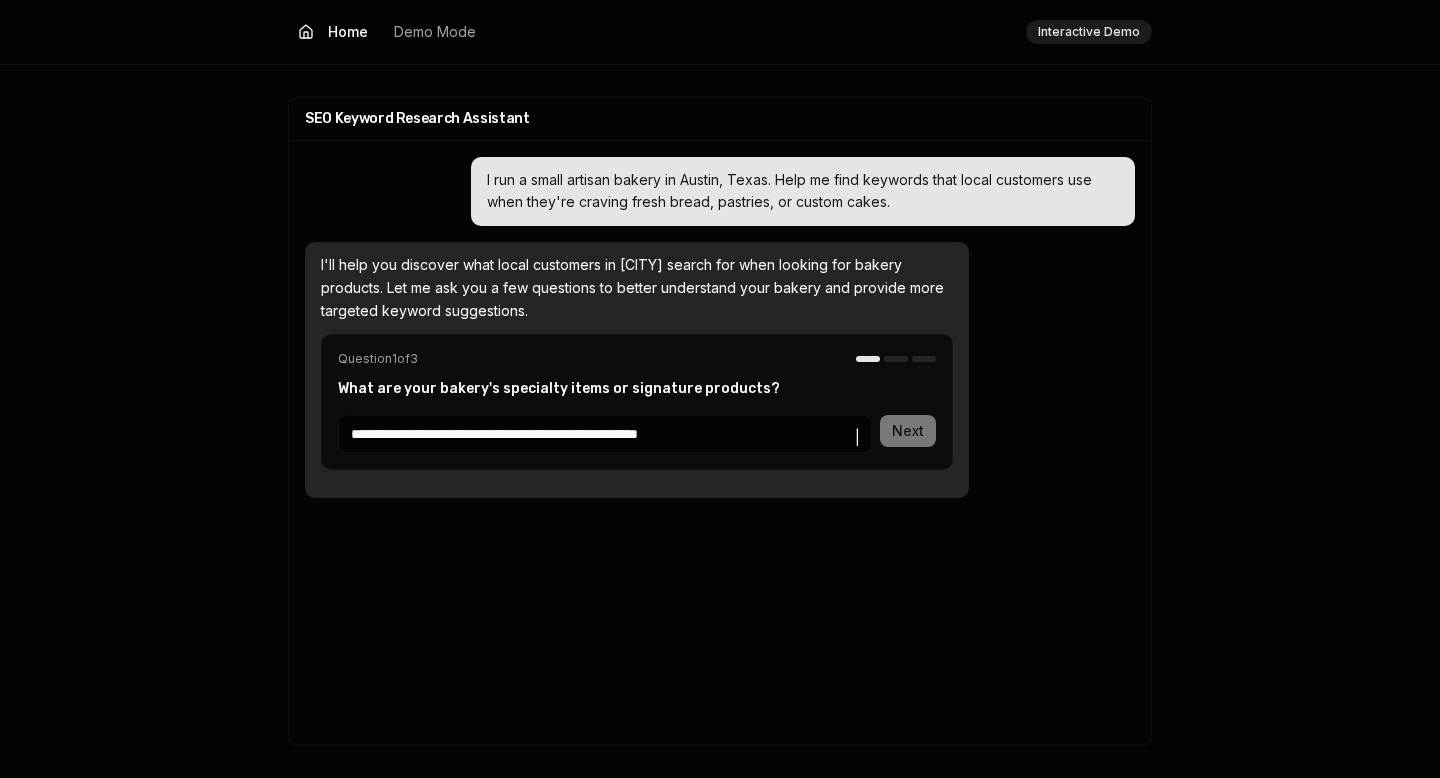type on "**********" 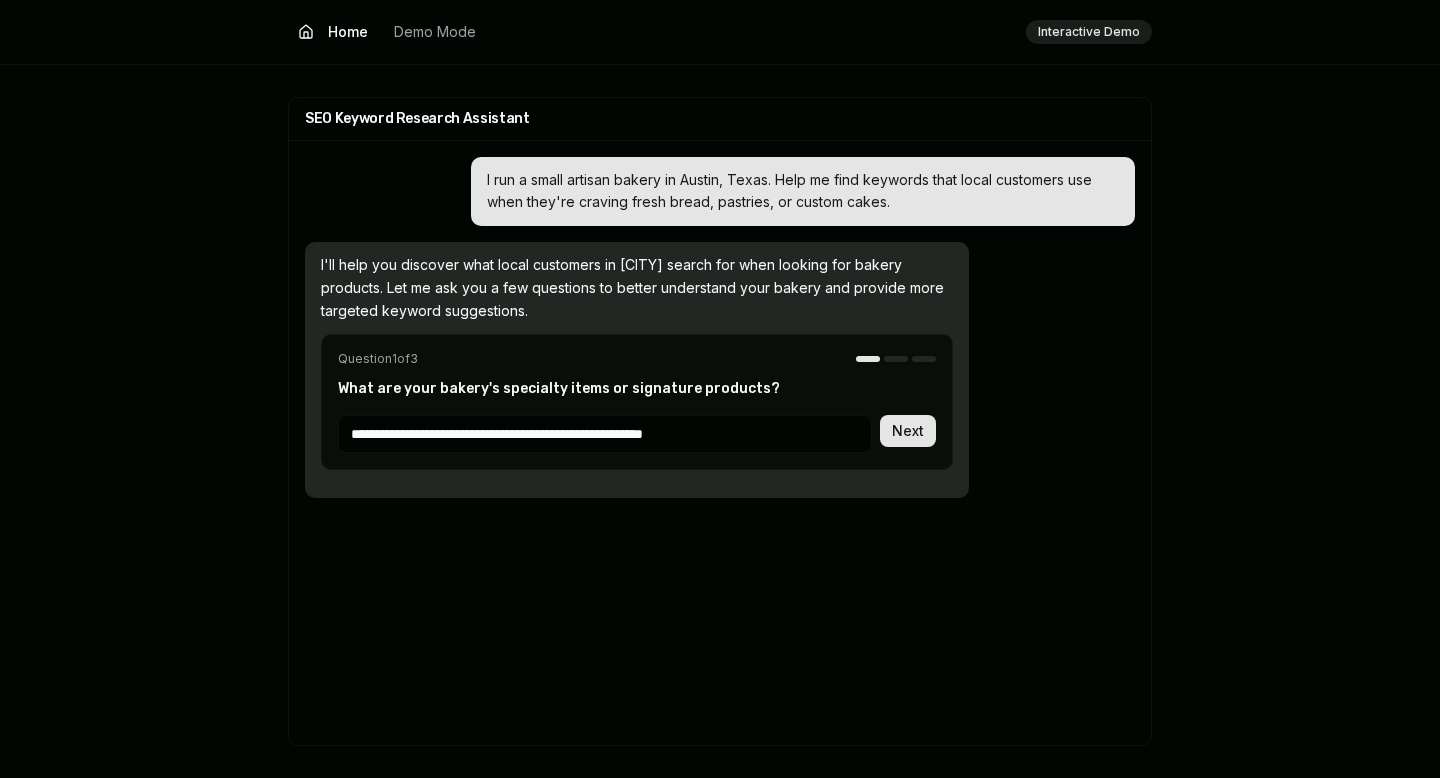 type 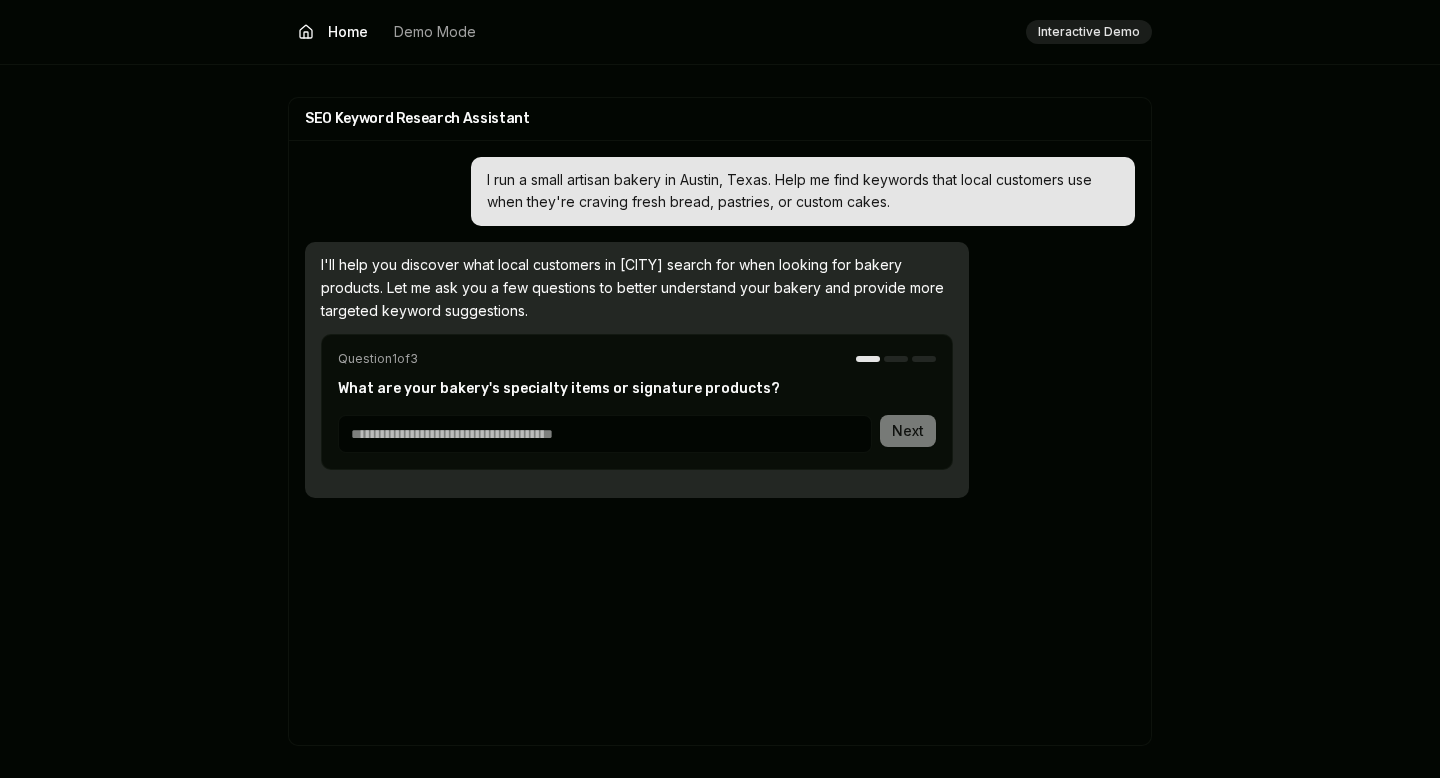 click on "Next" at bounding box center [637, 434] 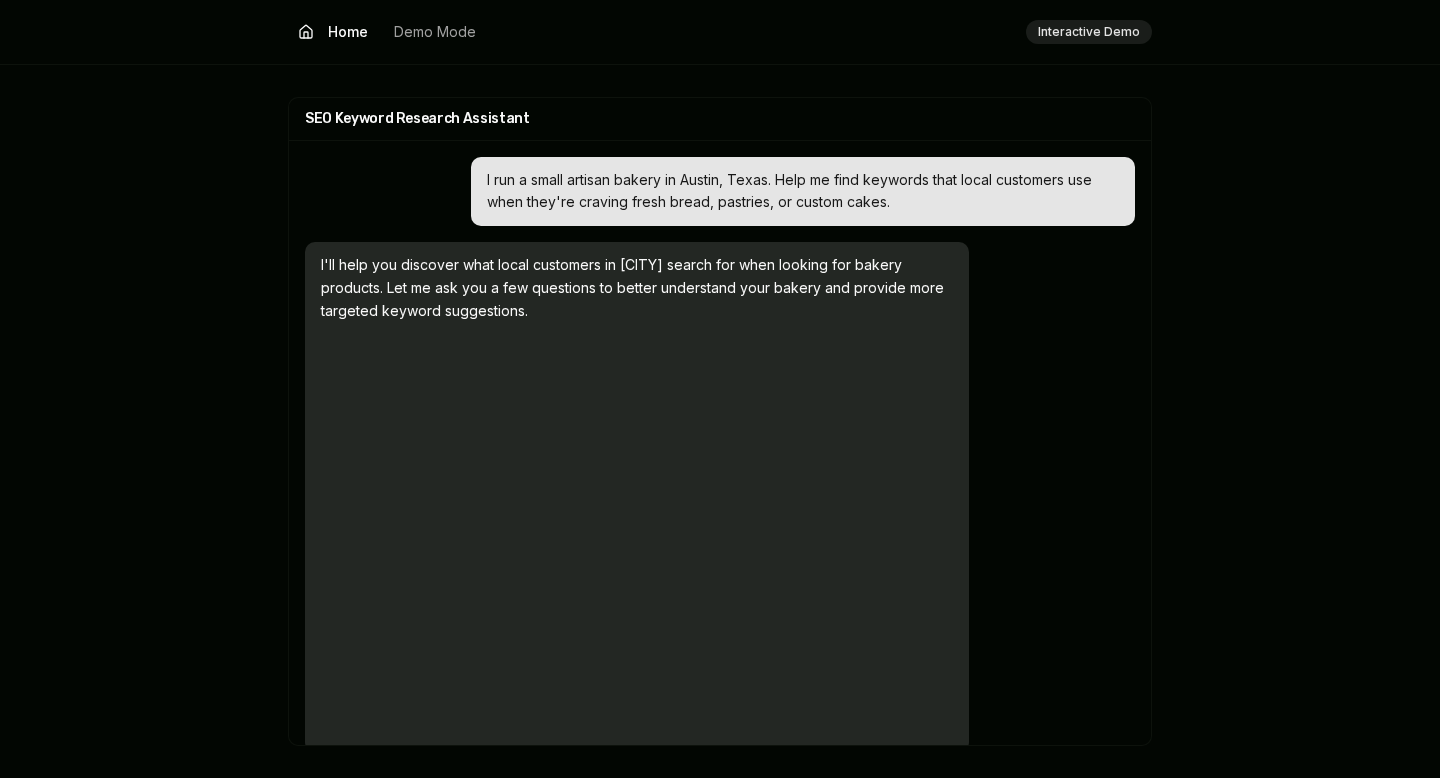 scroll, scrollTop: 38, scrollLeft: 0, axis: vertical 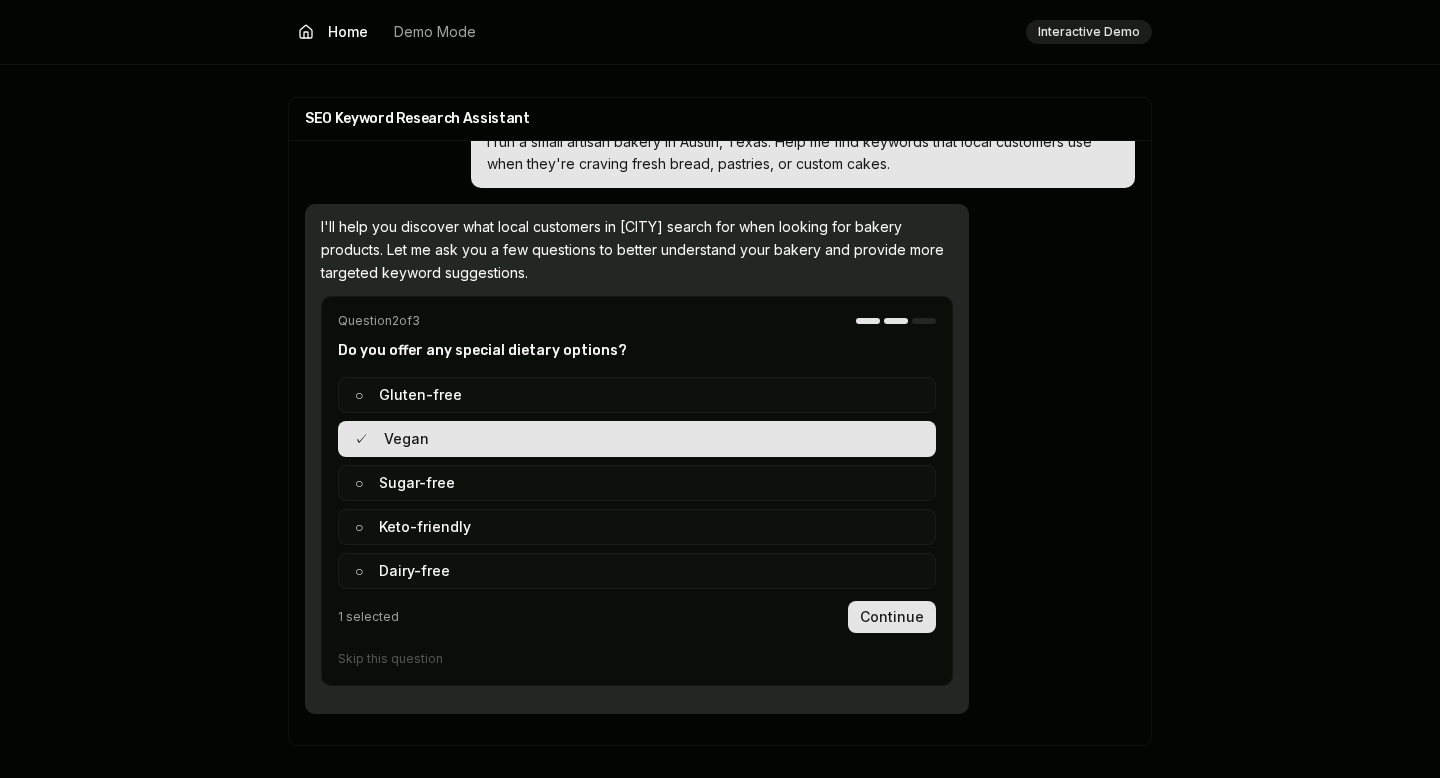 click on "Continue" at bounding box center (892, 617) 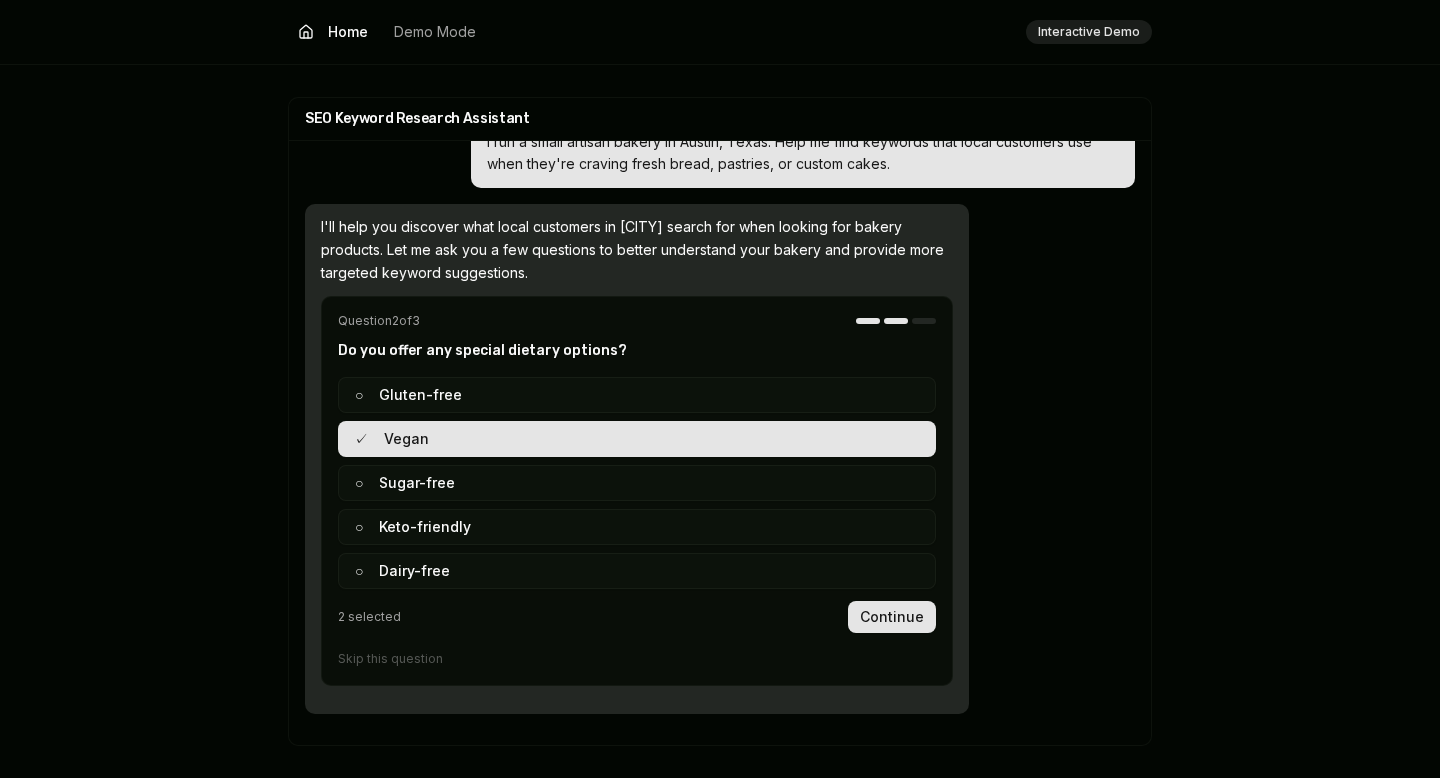 click on "Continue" at bounding box center [892, 617] 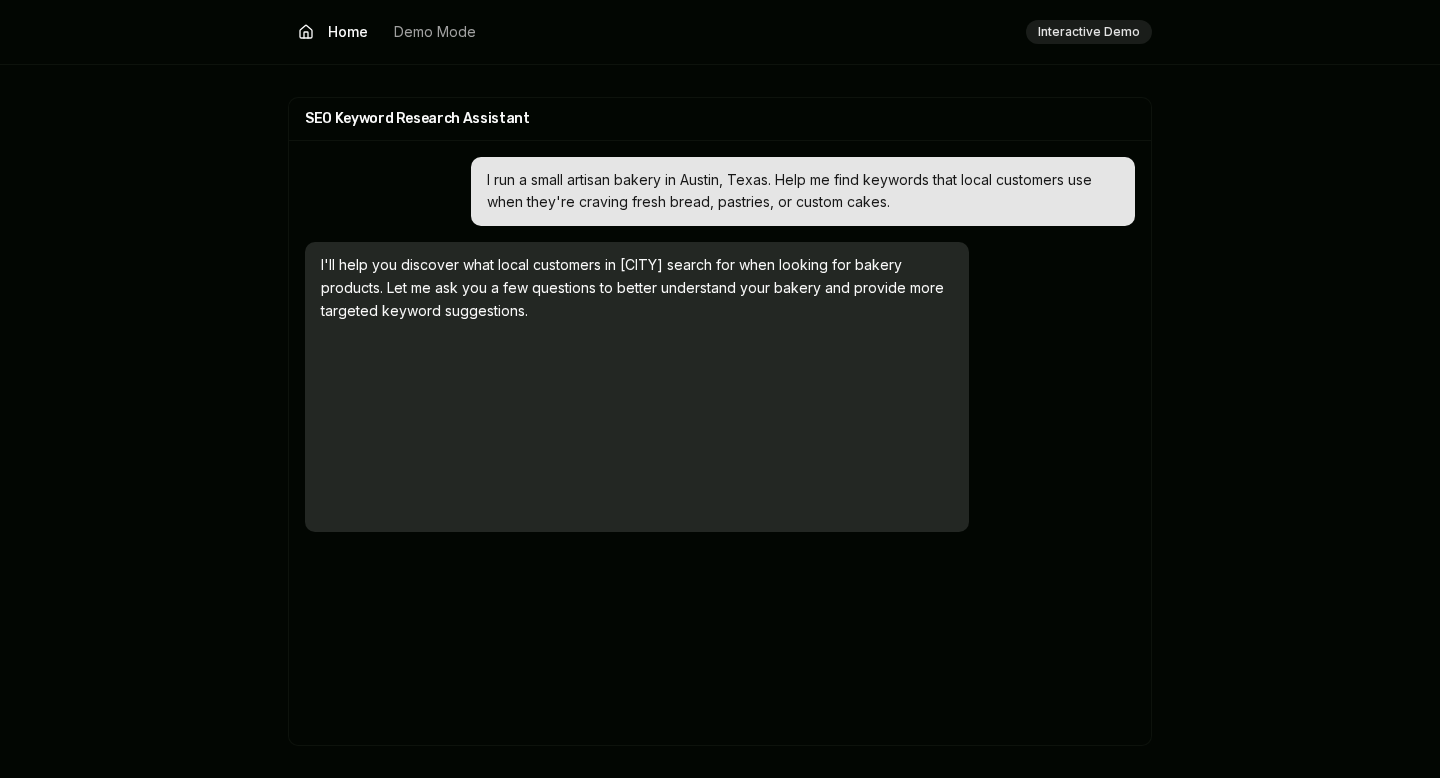 scroll, scrollTop: 0, scrollLeft: 0, axis: both 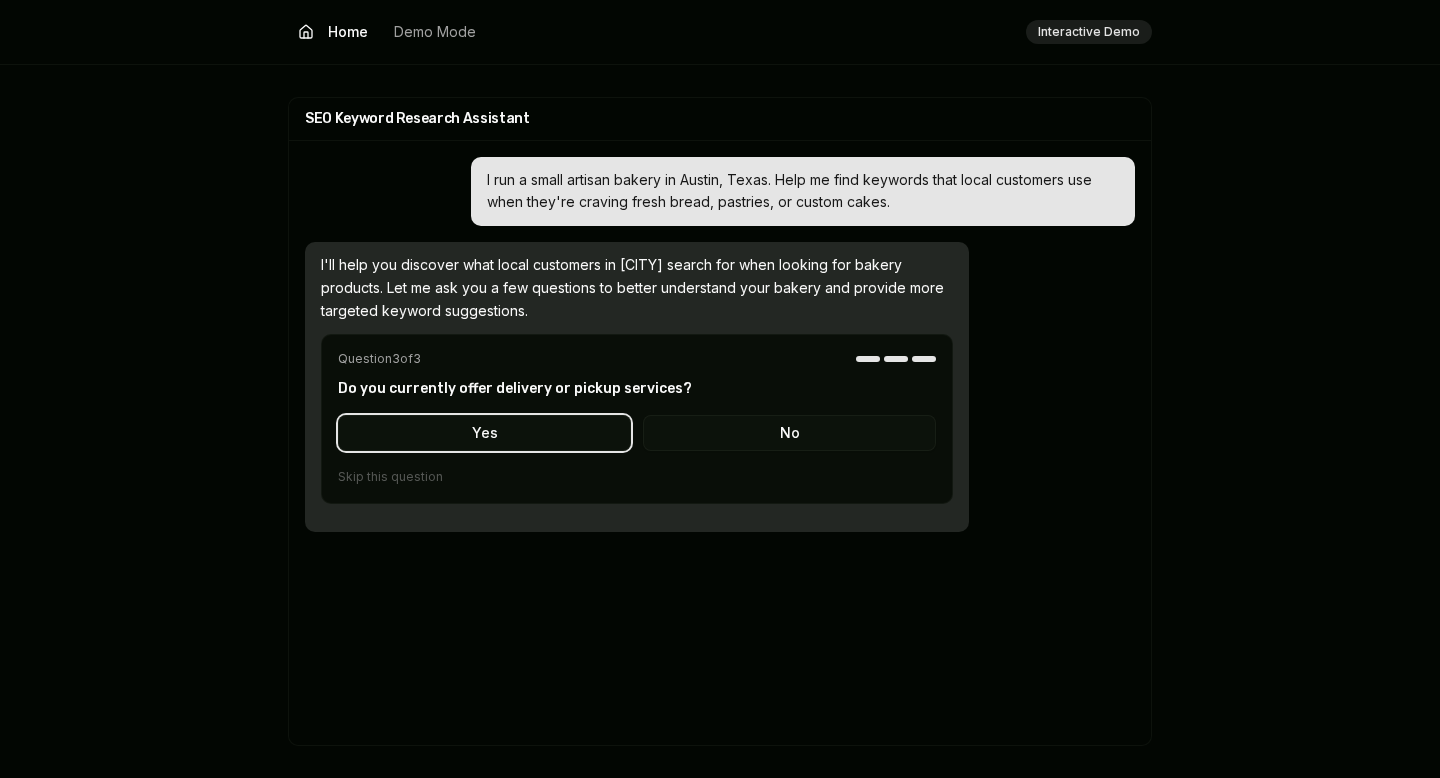 click on "Yes" at bounding box center (484, 433) 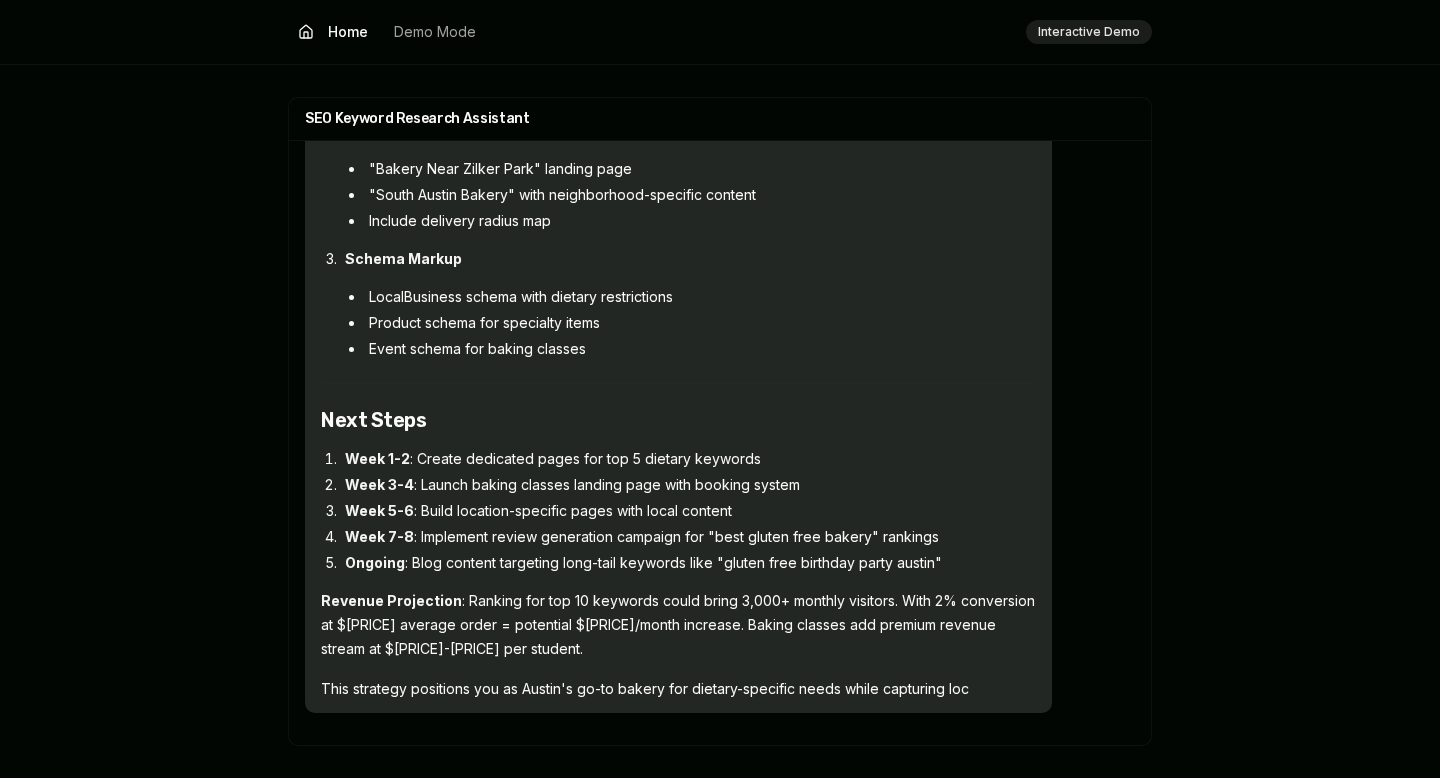 scroll, scrollTop: 6924, scrollLeft: 0, axis: vertical 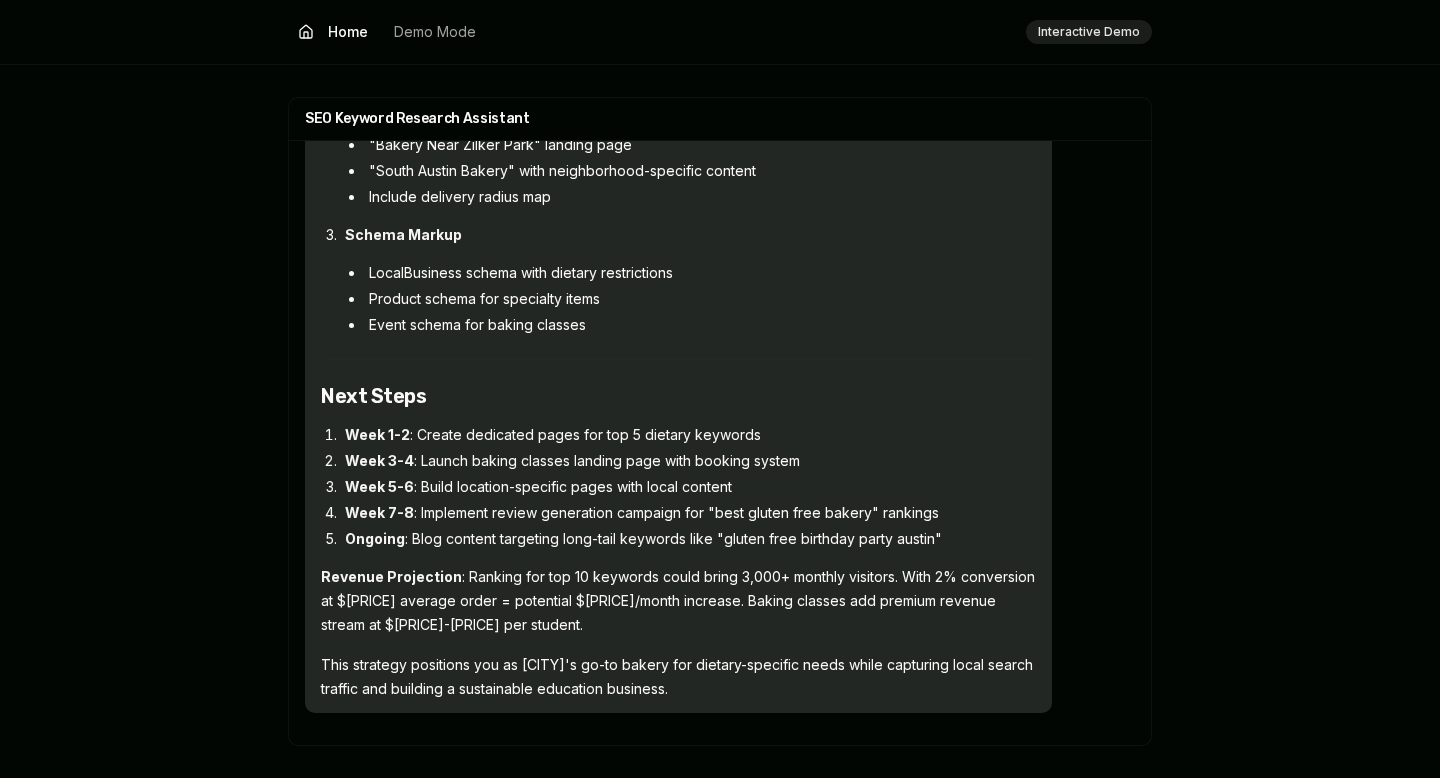 drag, startPoint x: 360, startPoint y: 449, endPoint x: 949, endPoint y: 657, distance: 624.6479 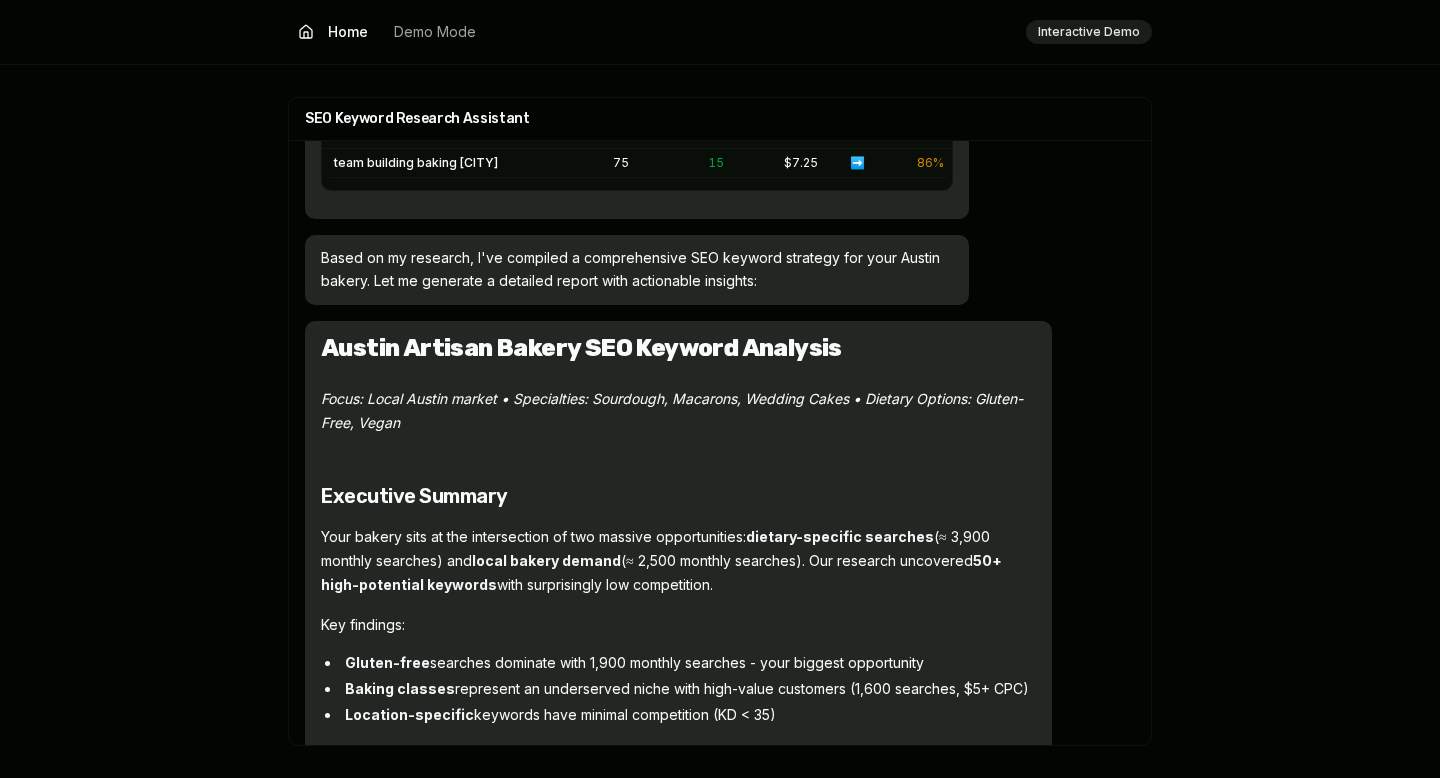 scroll, scrollTop: 2744, scrollLeft: 0, axis: vertical 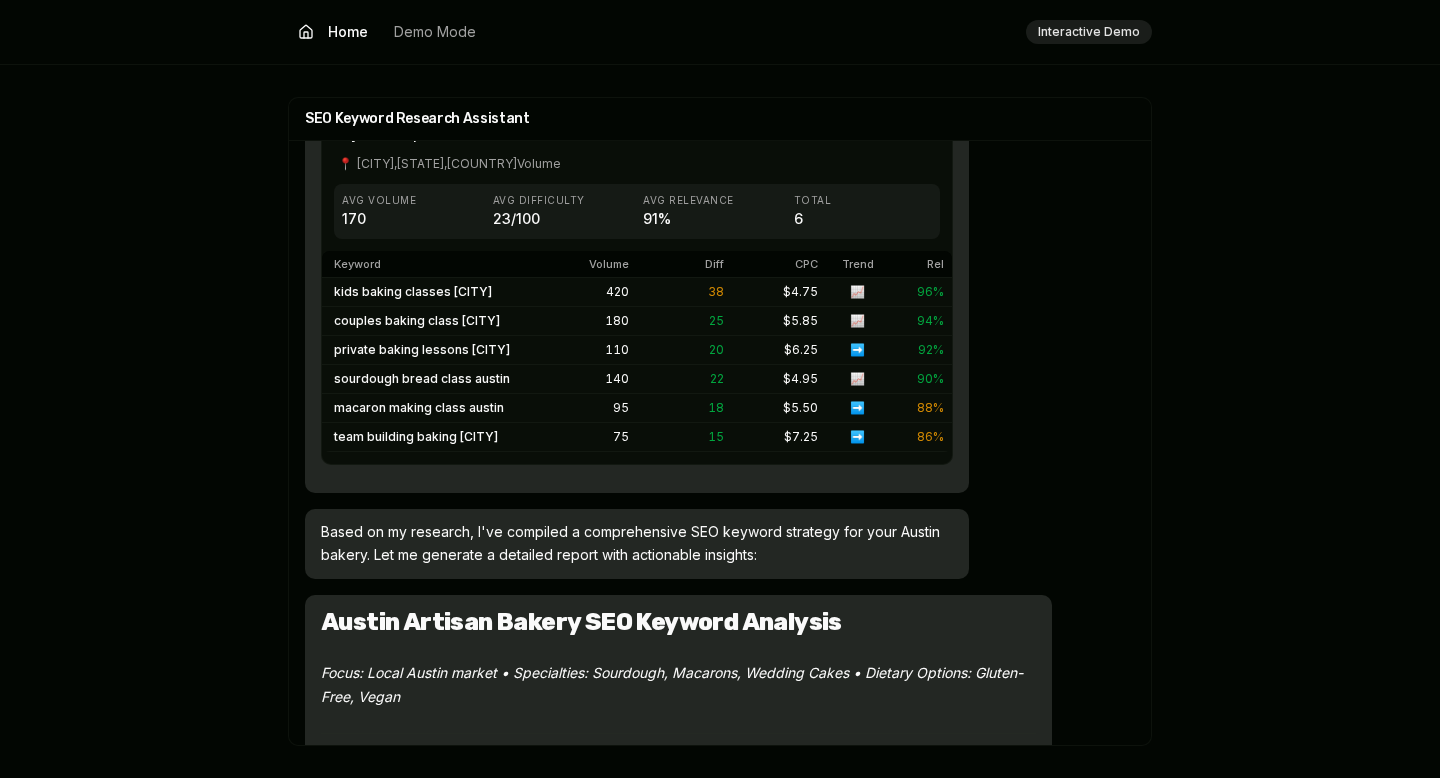 drag, startPoint x: 333, startPoint y: 534, endPoint x: 843, endPoint y: 556, distance: 510.4743 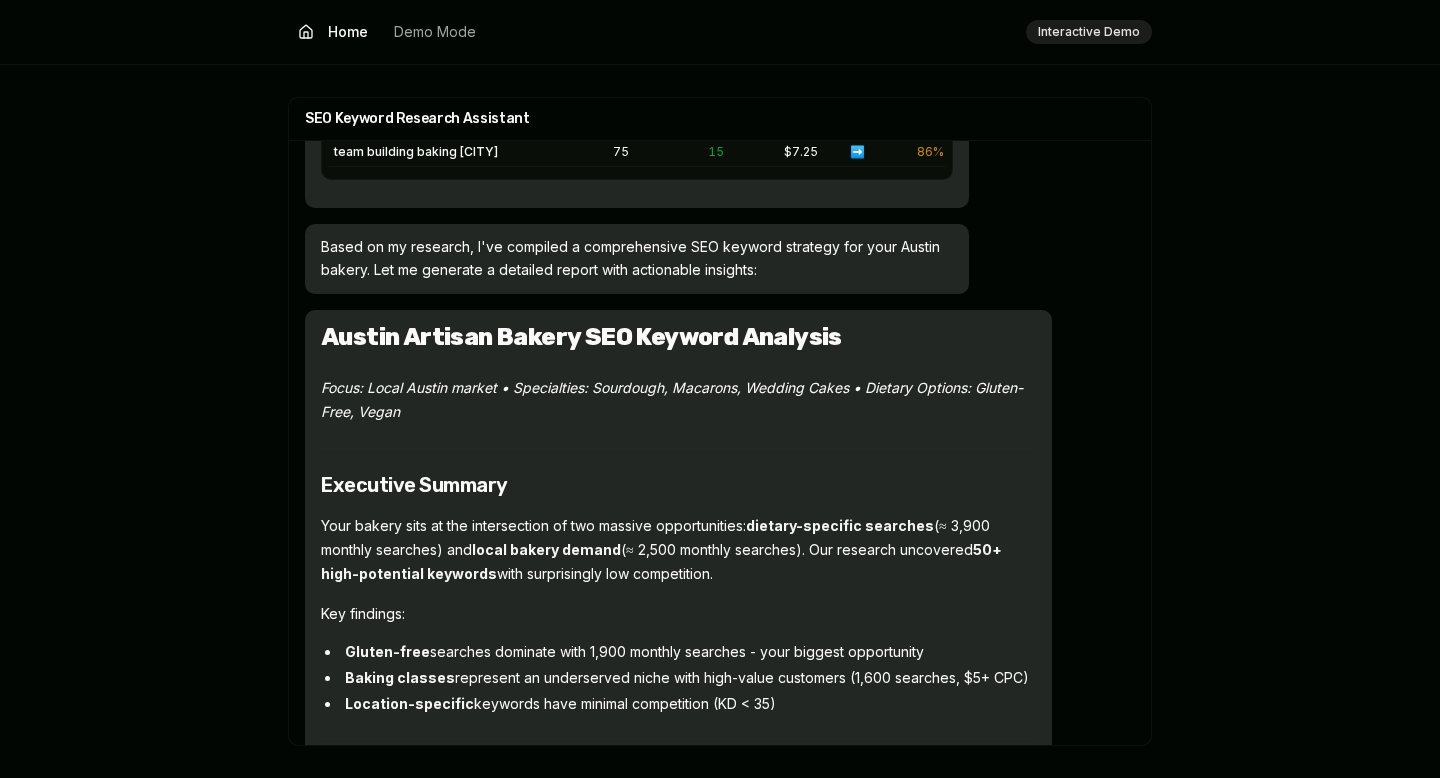 scroll, scrollTop: 3430, scrollLeft: 0, axis: vertical 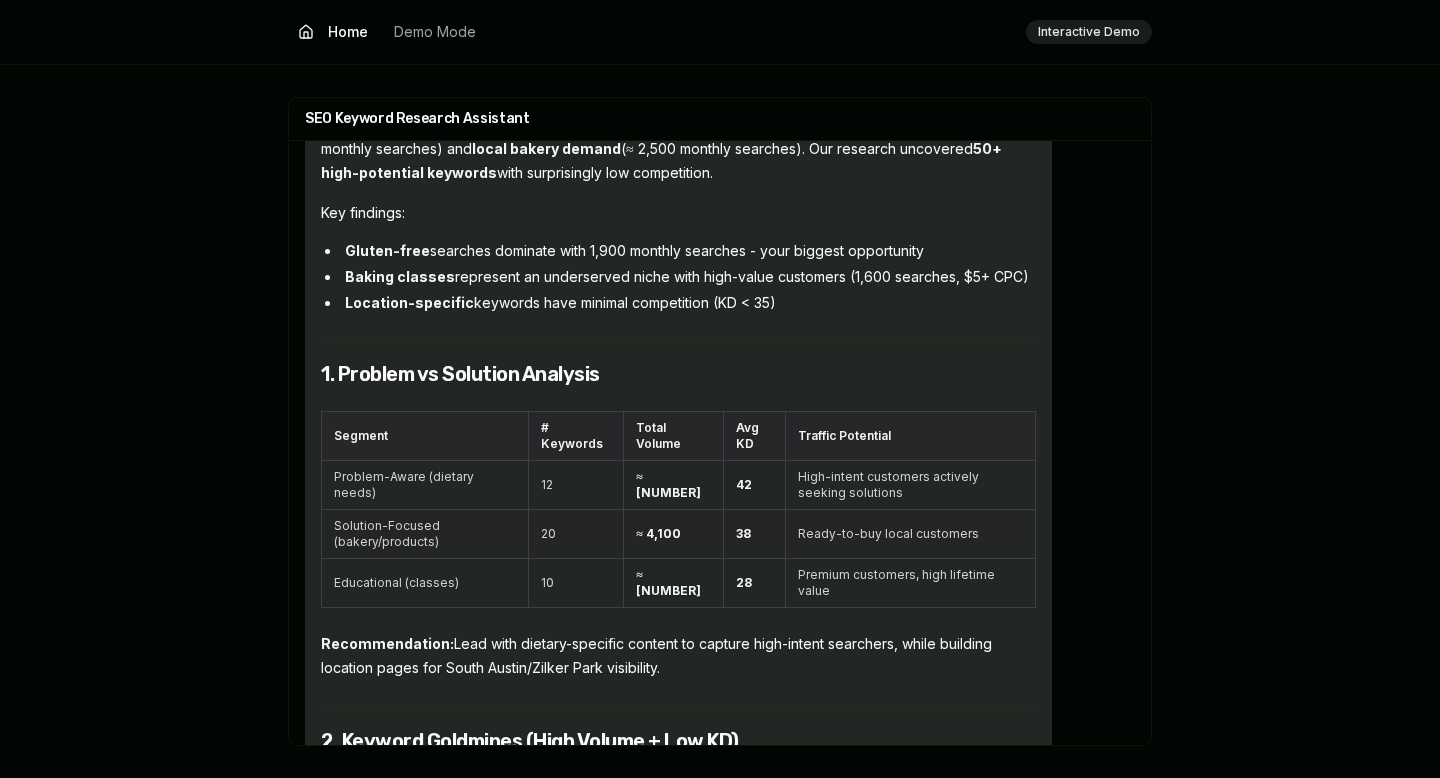 drag, startPoint x: 336, startPoint y: 256, endPoint x: 893, endPoint y: 342, distance: 563.60004 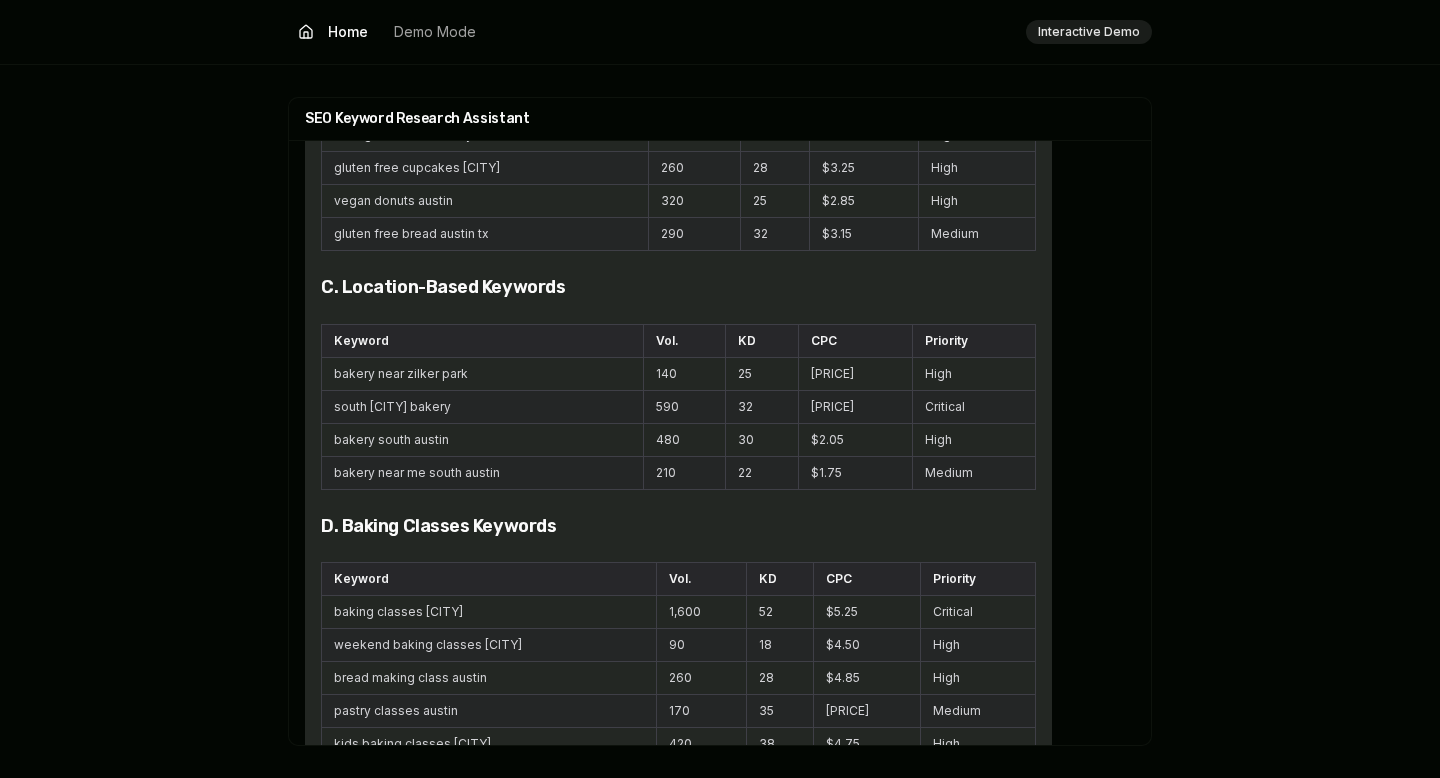 scroll, scrollTop: 5417, scrollLeft: 0, axis: vertical 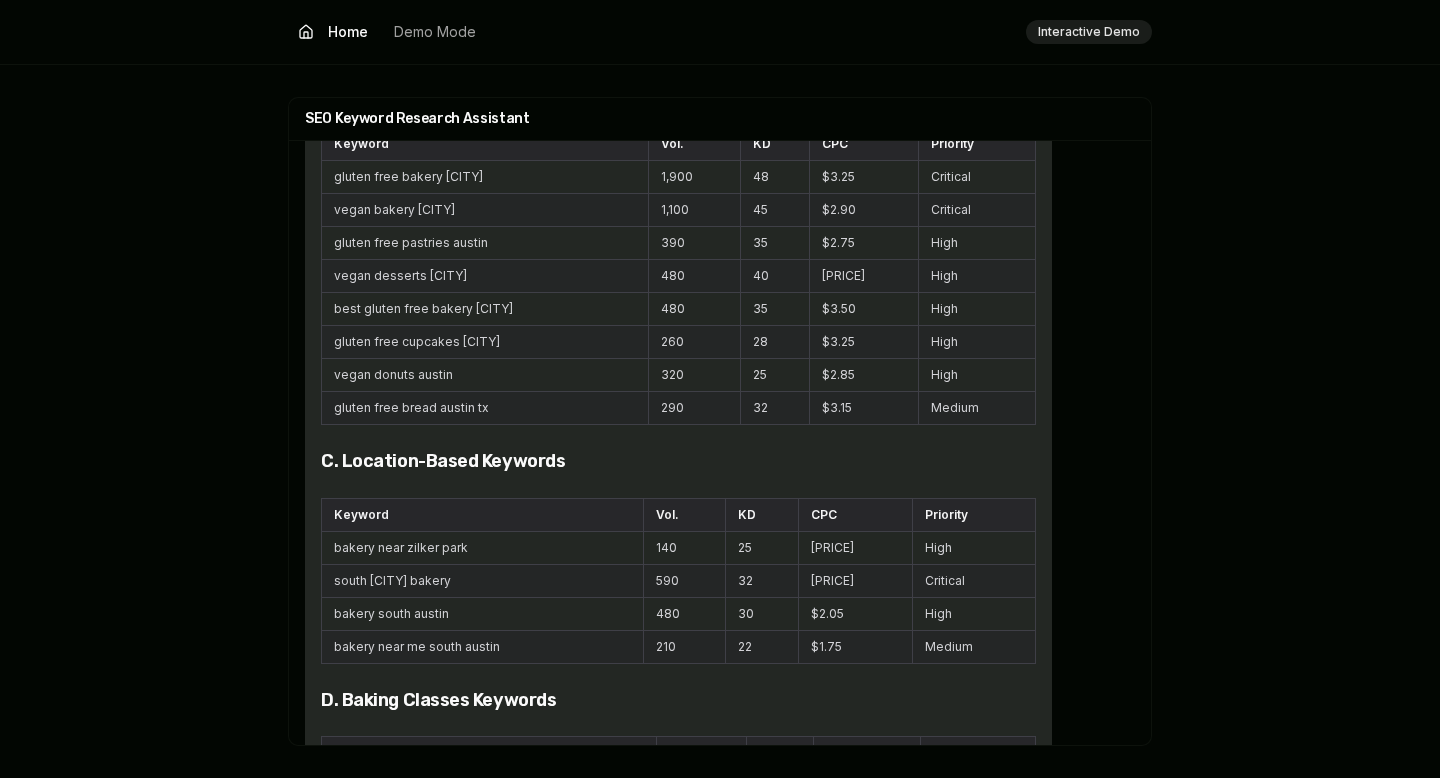 drag, startPoint x: 366, startPoint y: 555, endPoint x: 1023, endPoint y: 675, distance: 667.869 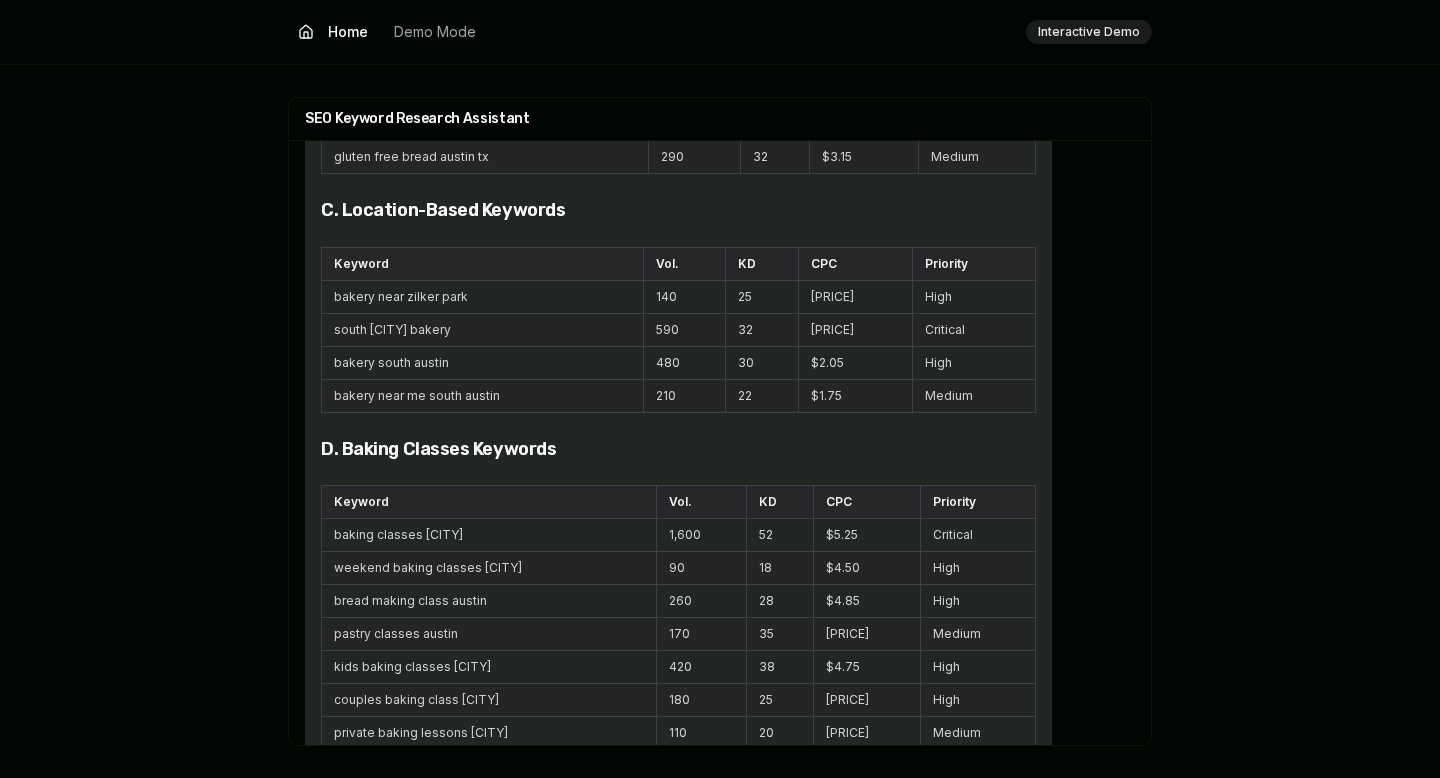 scroll, scrollTop: 5837, scrollLeft: 0, axis: vertical 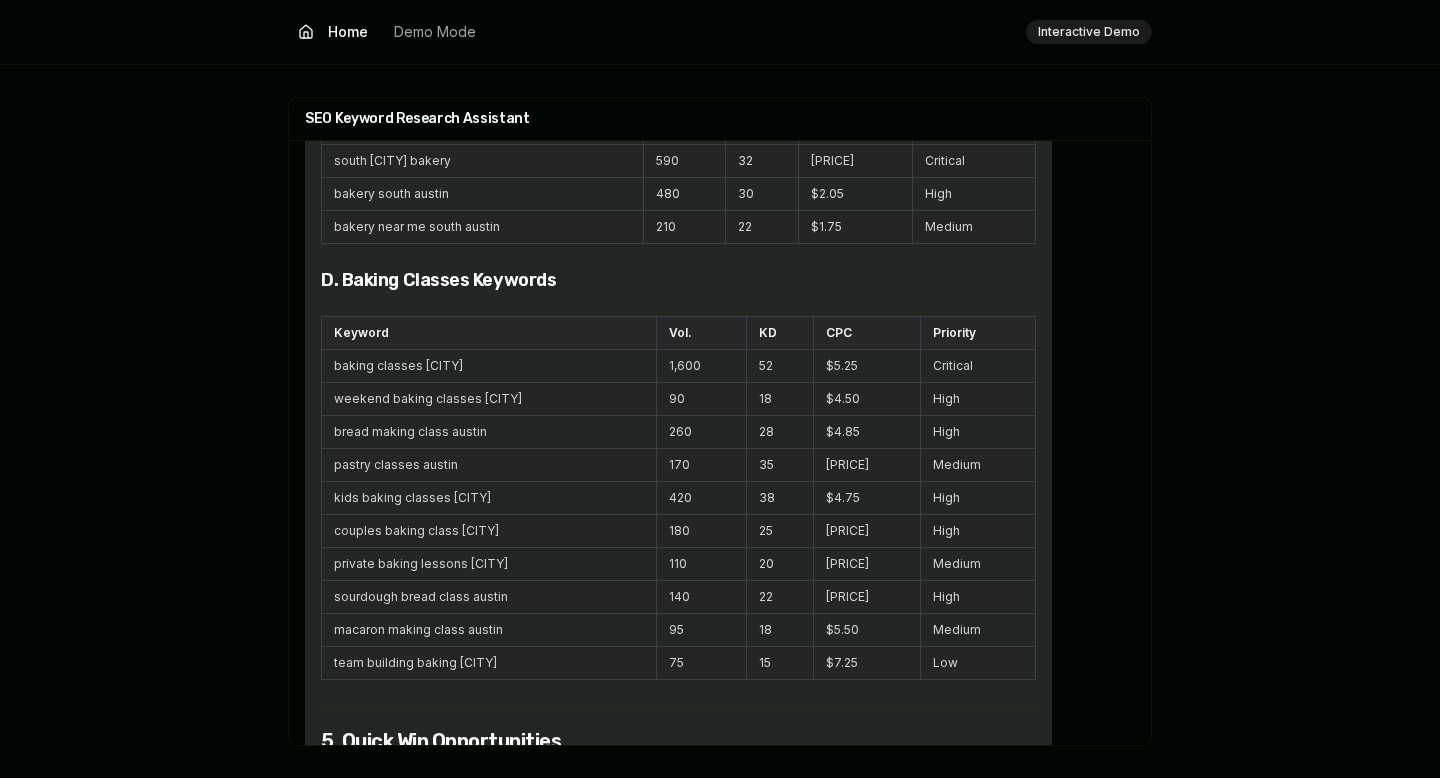 drag, startPoint x: 322, startPoint y: 356, endPoint x: 1029, endPoint y: 686, distance: 780.2237 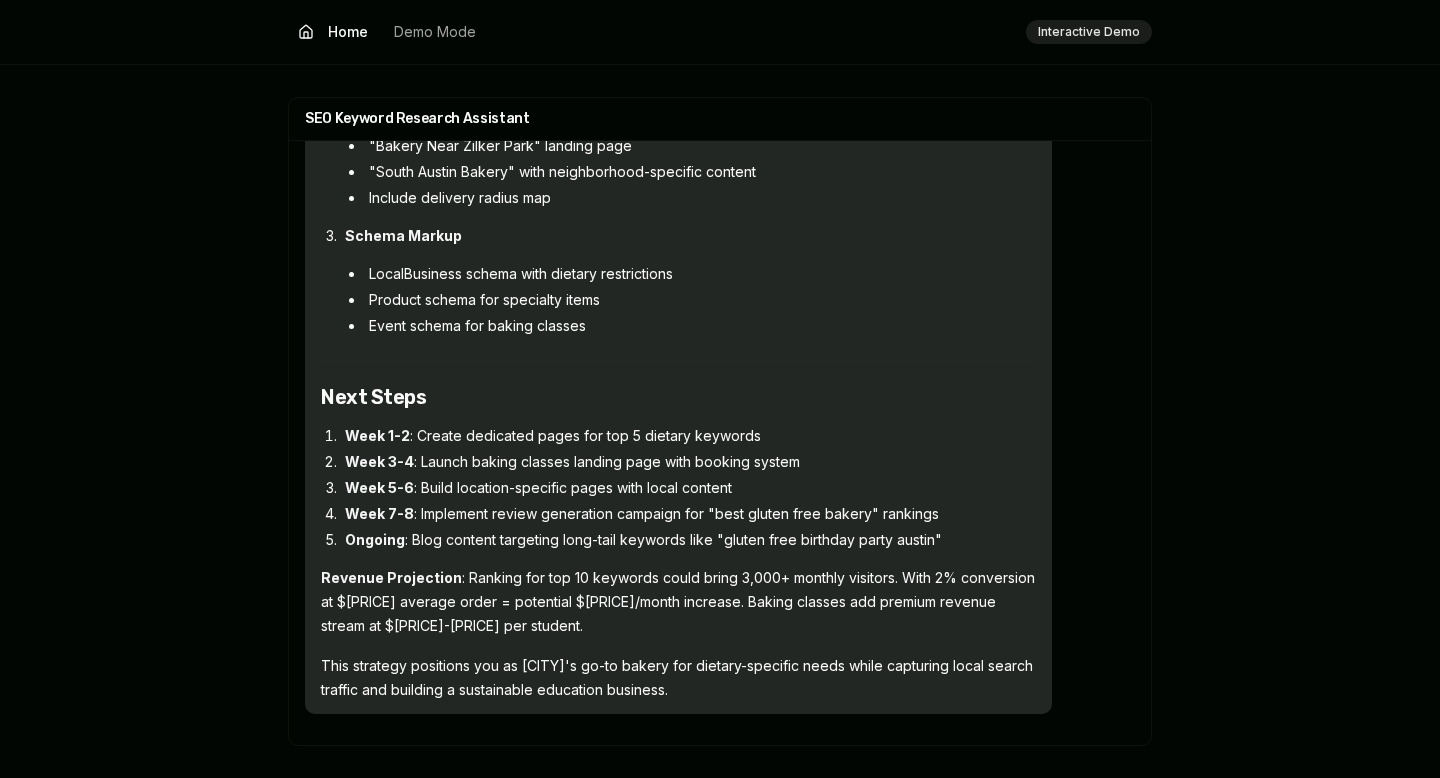 scroll, scrollTop: 6924, scrollLeft: 0, axis: vertical 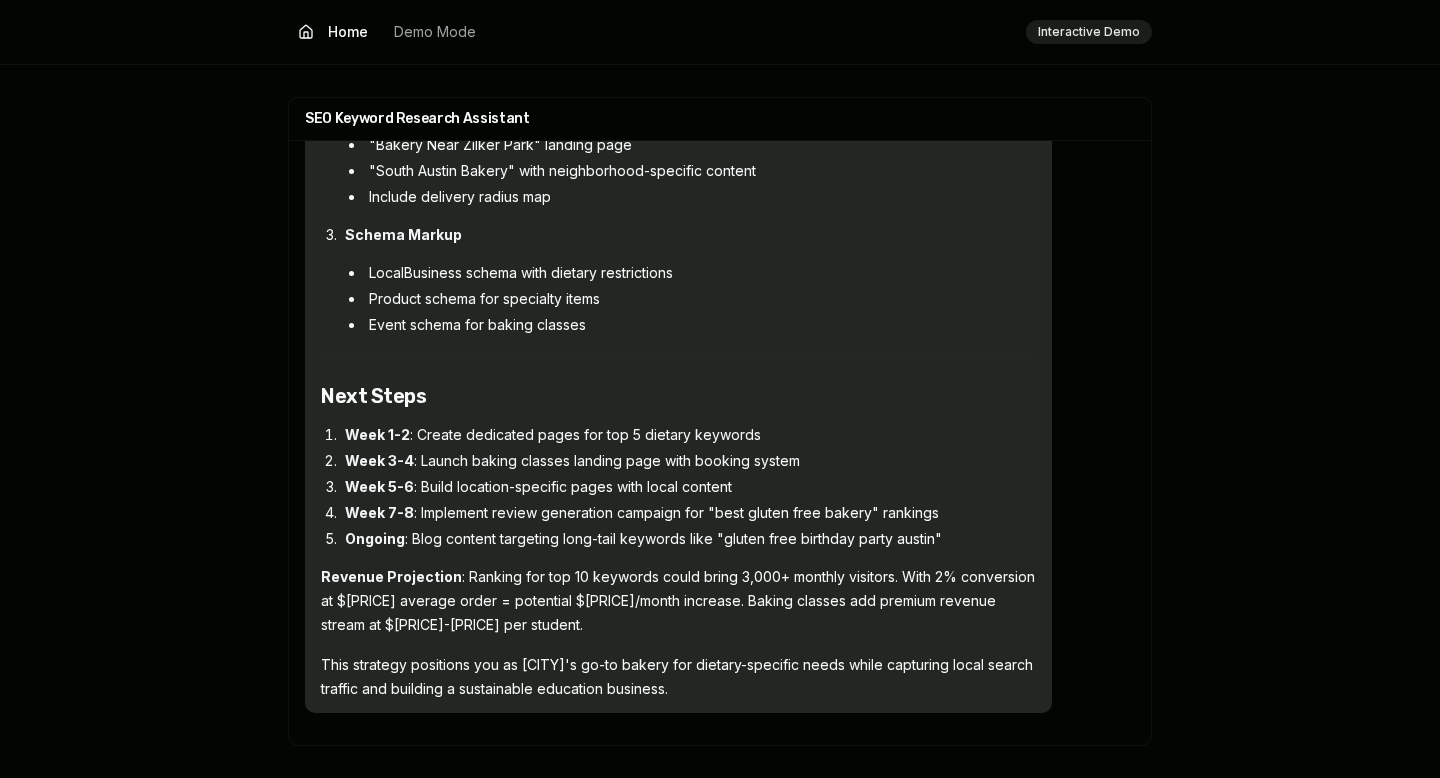 drag, startPoint x: 333, startPoint y: 426, endPoint x: 972, endPoint y: 718, distance: 702.556 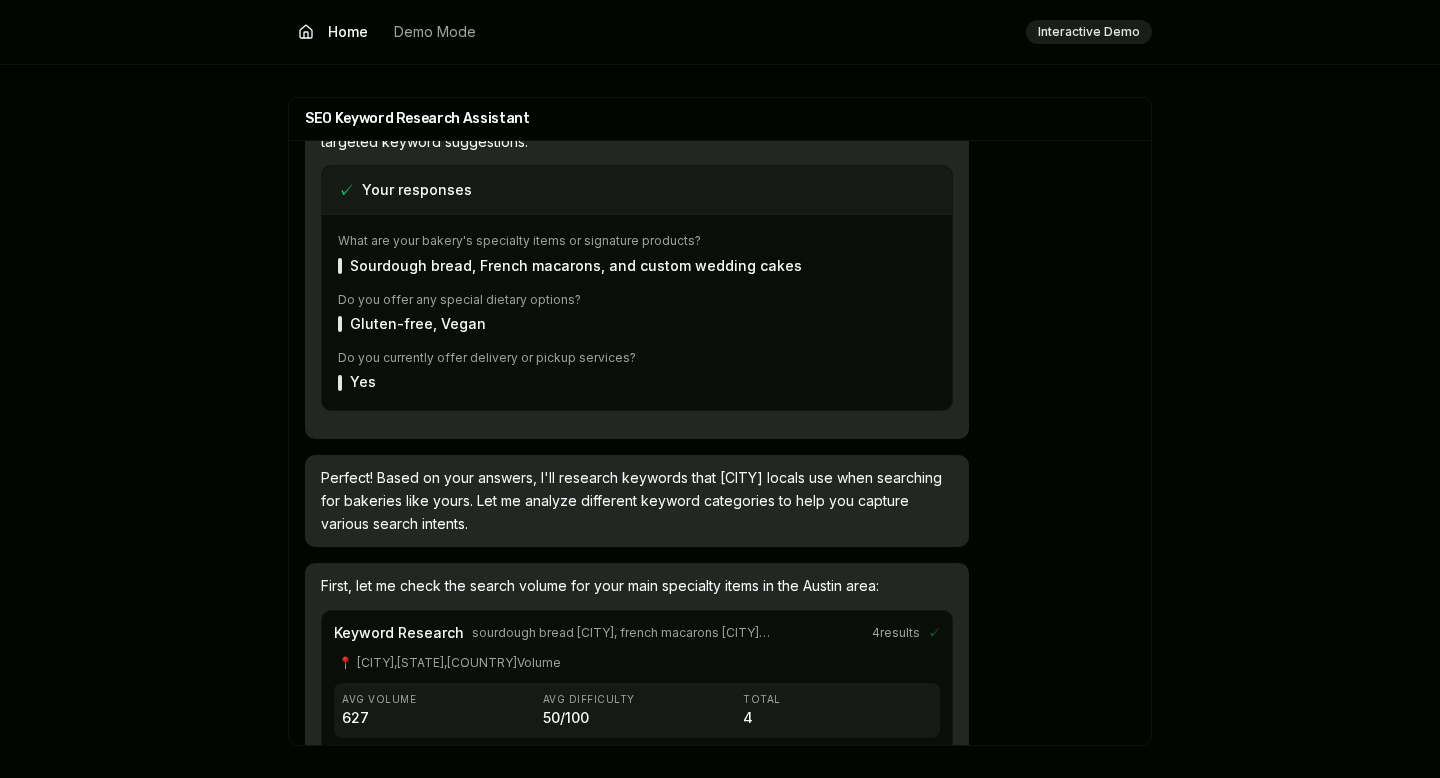 scroll, scrollTop: 0, scrollLeft: 0, axis: both 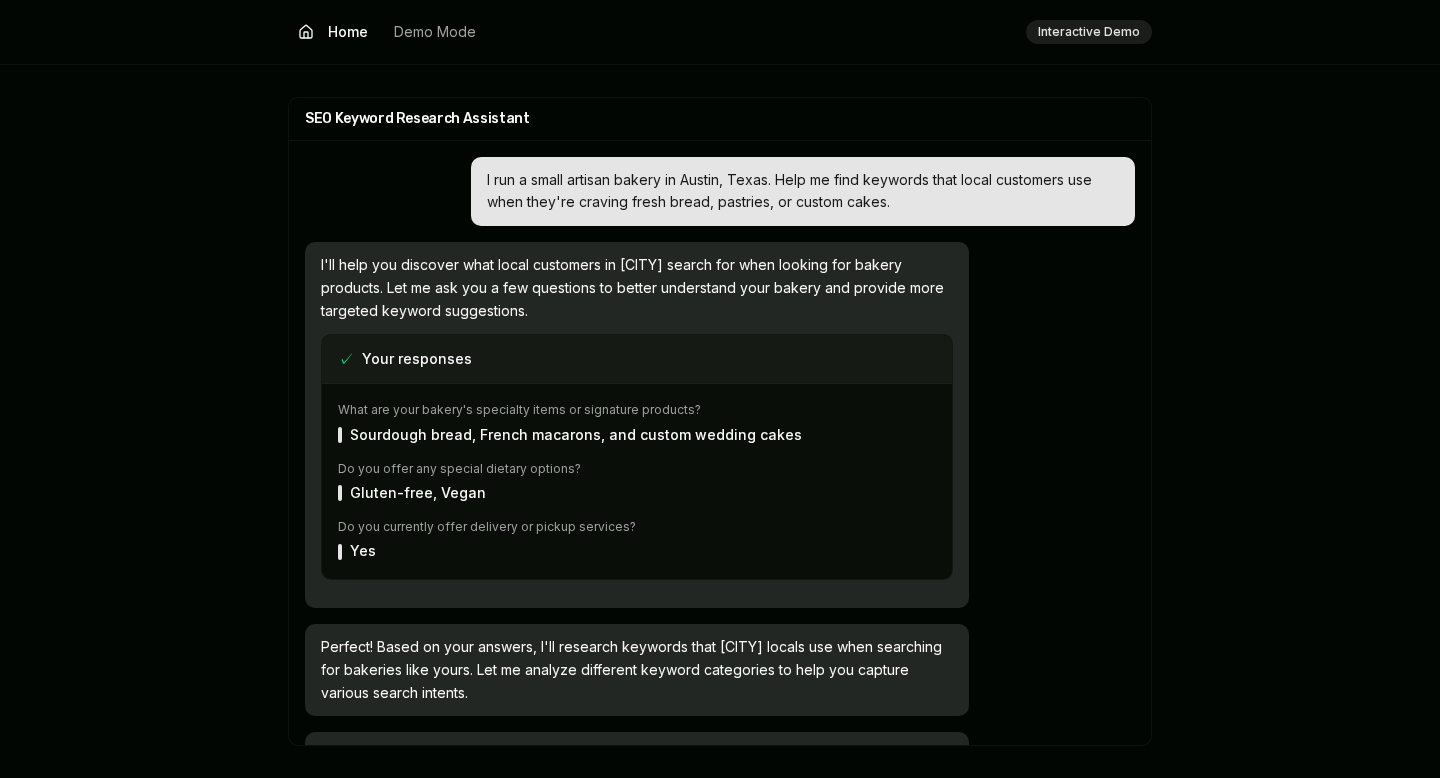 click on "Home" at bounding box center [333, 32] 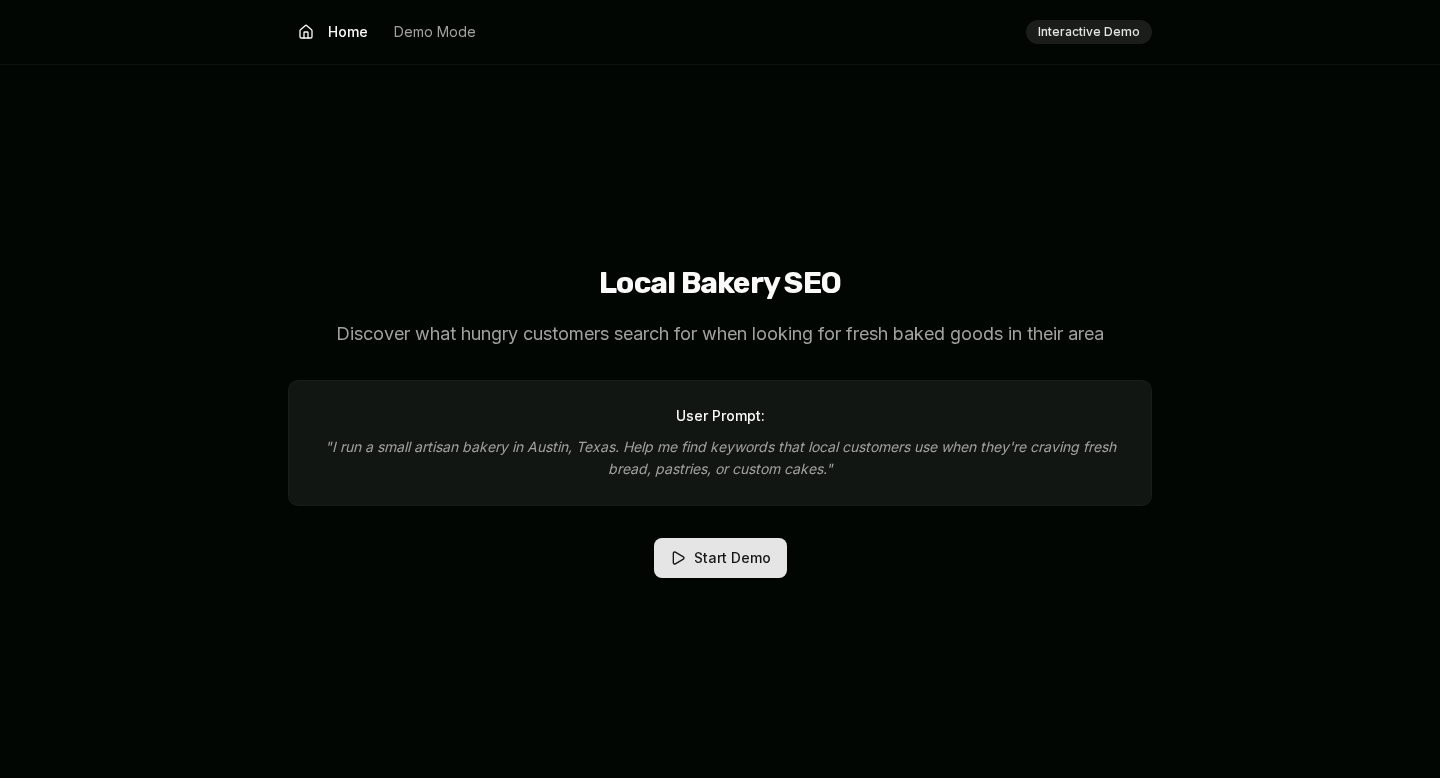 click on "Interactive Demo" at bounding box center [1089, 32] 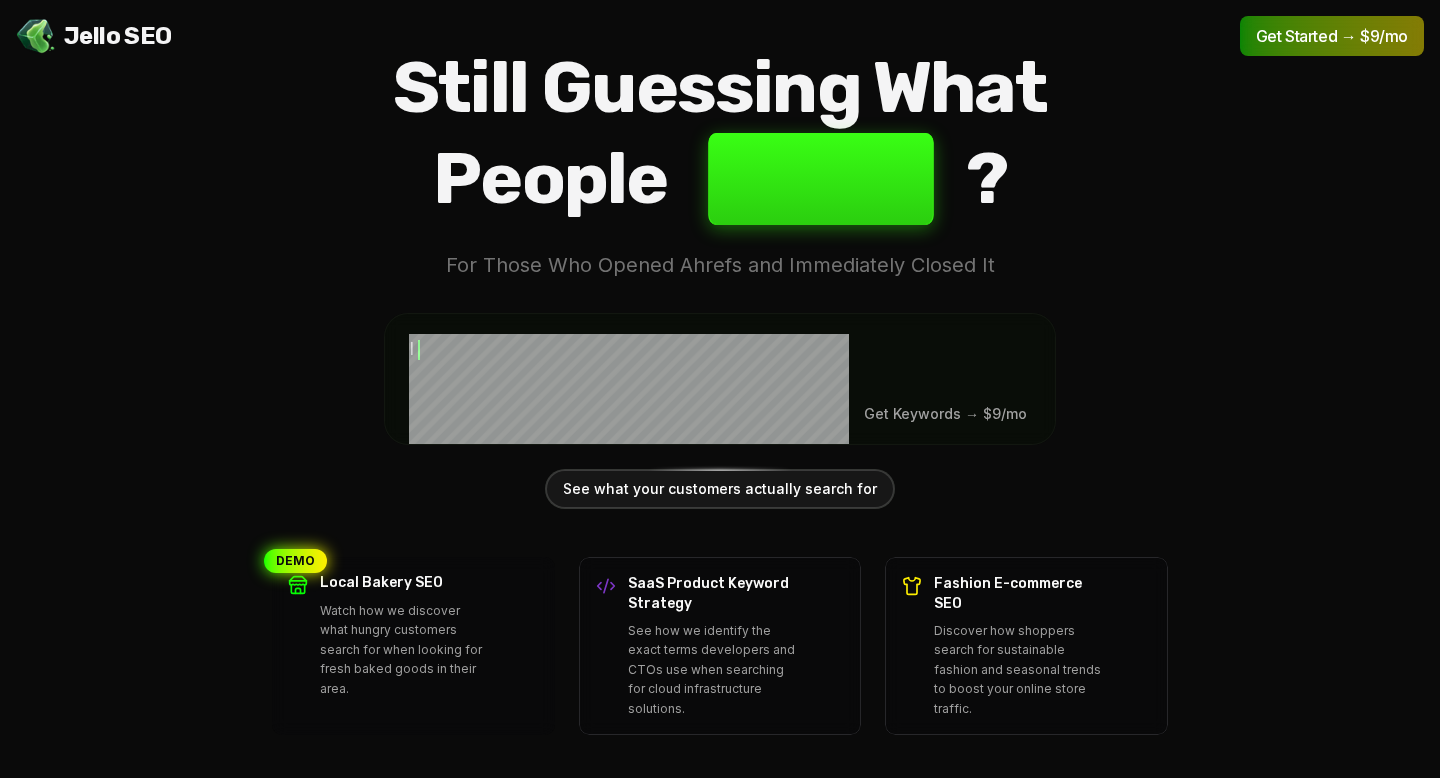 click on "Jello SEO Jello SEO Get Started → $9/mo" at bounding box center (720, 36) 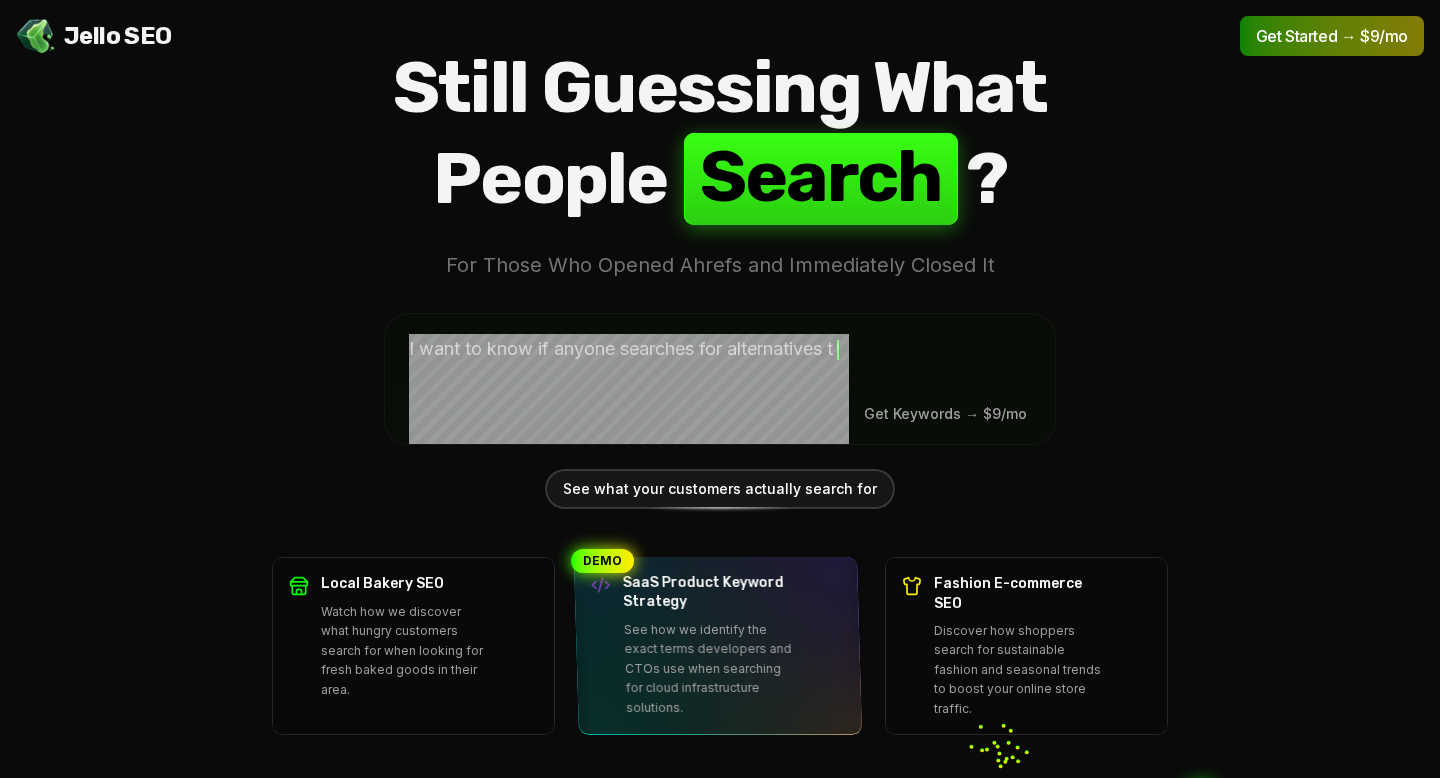 click on "SaaS Product Keyword Strategy" at bounding box center [708, 592] 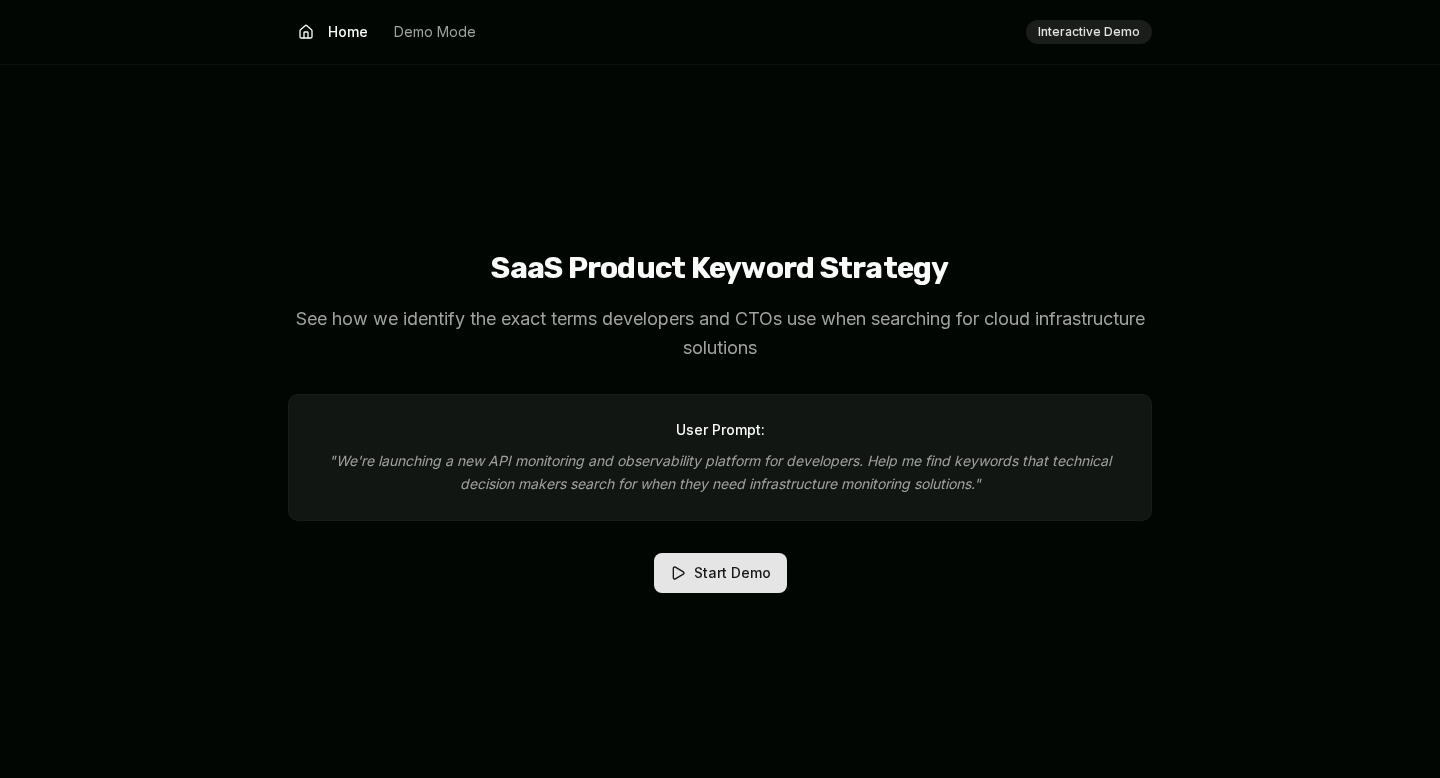 click on "Start Demo" at bounding box center [720, 573] 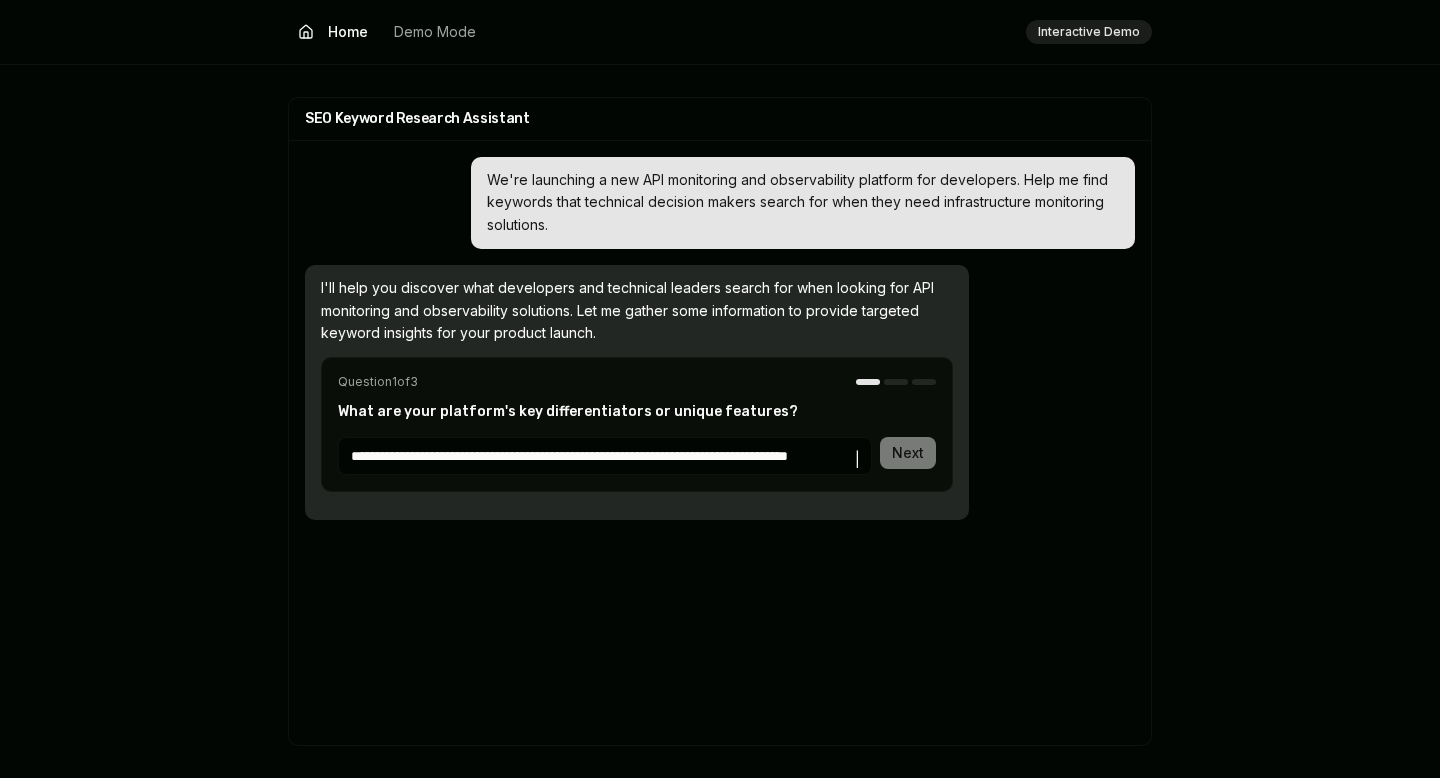 type on "**********" 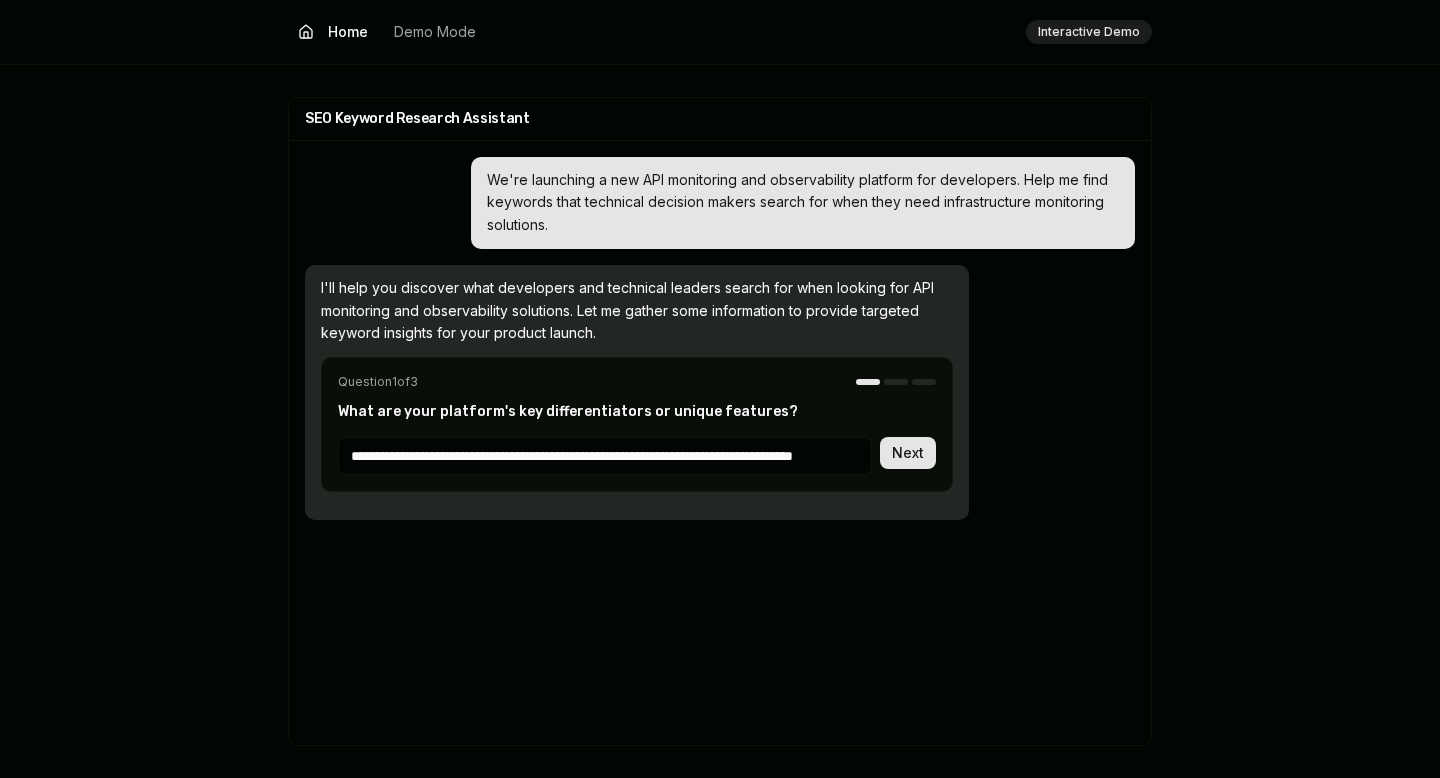 type 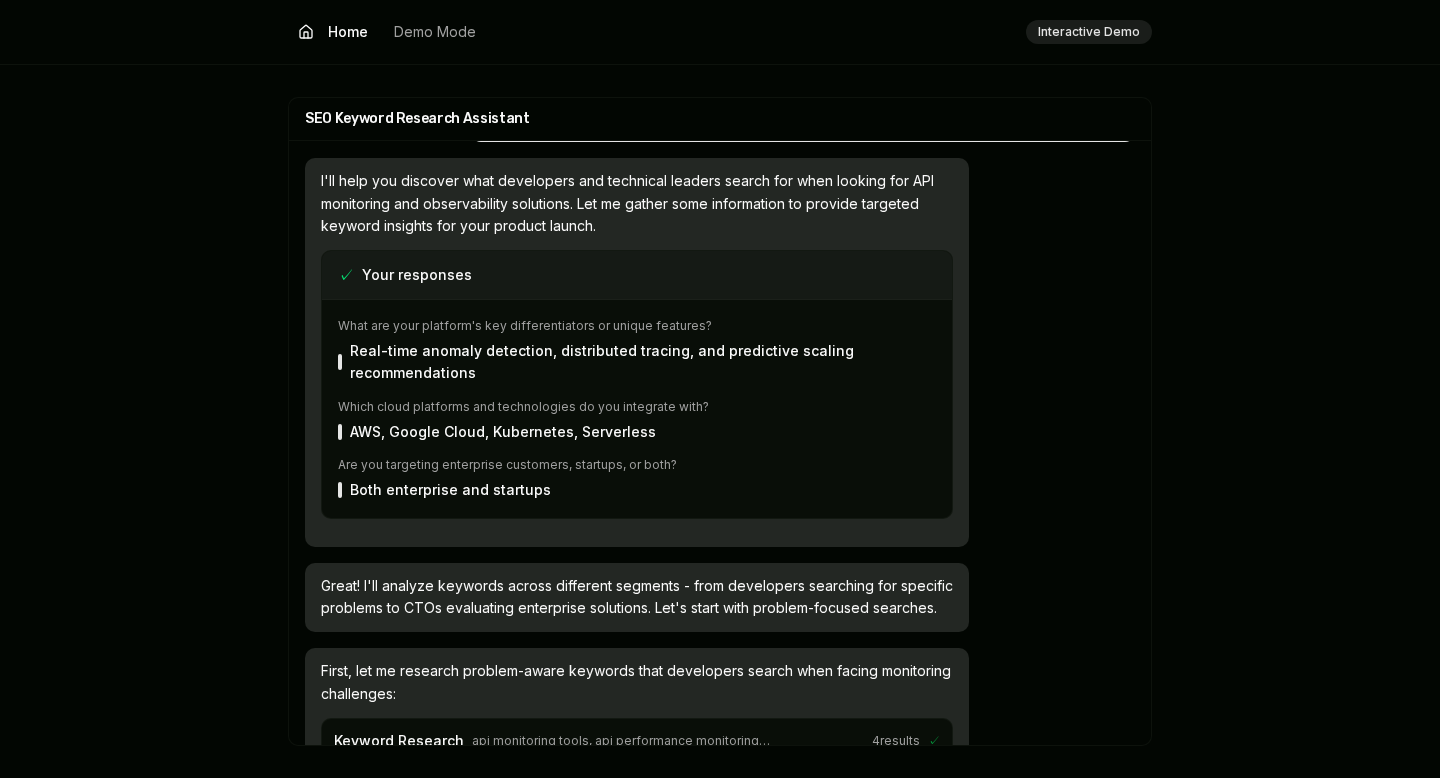 scroll, scrollTop: 0, scrollLeft: 0, axis: both 